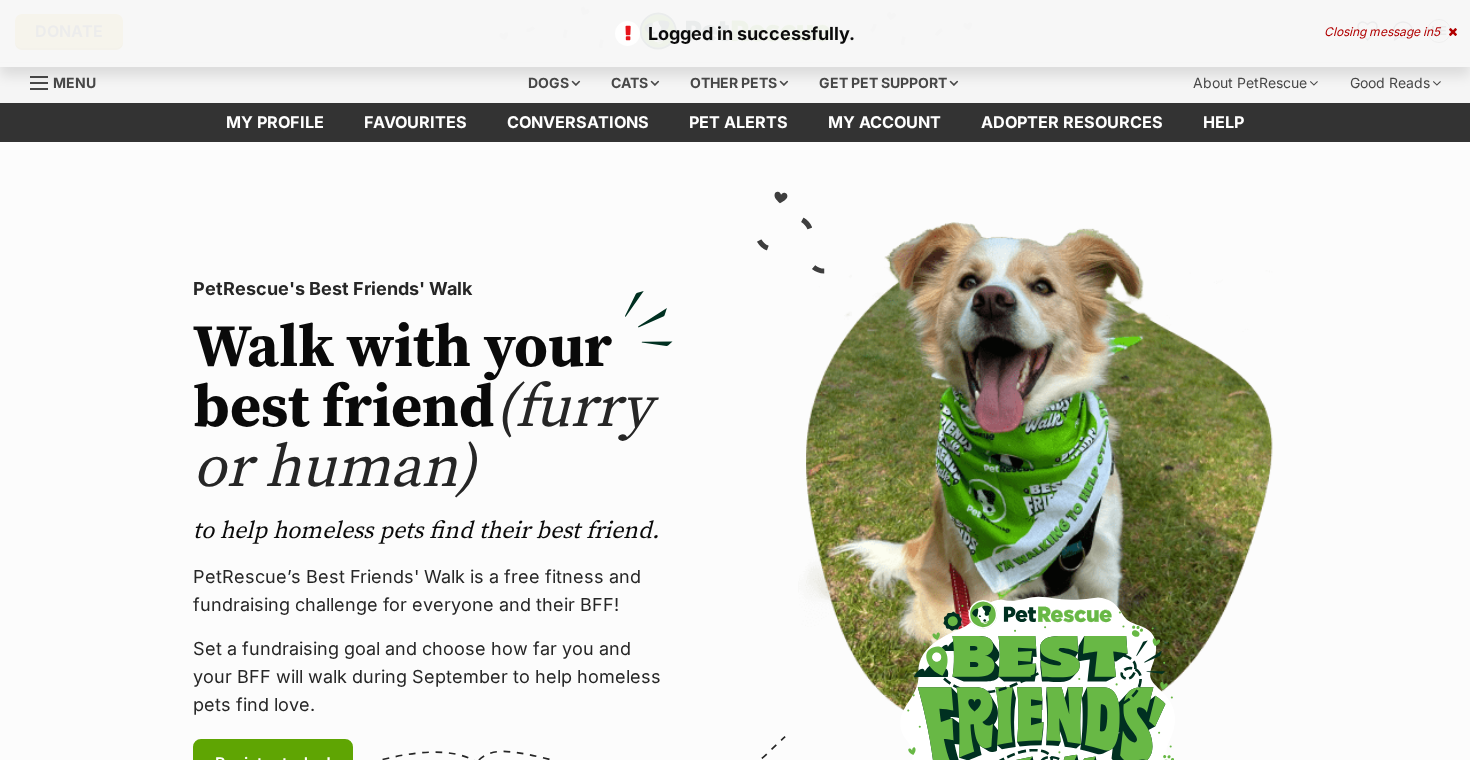scroll, scrollTop: 0, scrollLeft: 0, axis: both 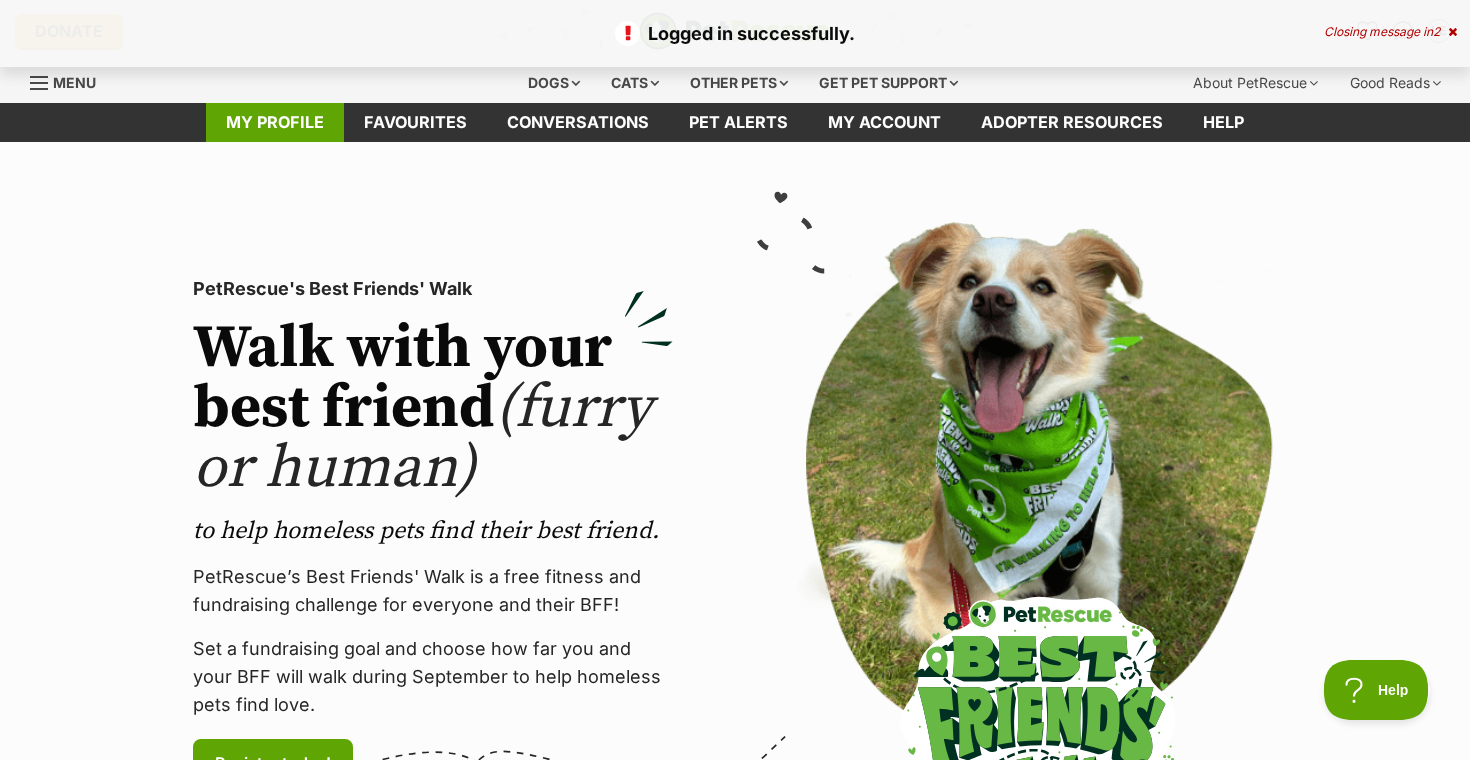 click on "My profile" at bounding box center [275, 122] 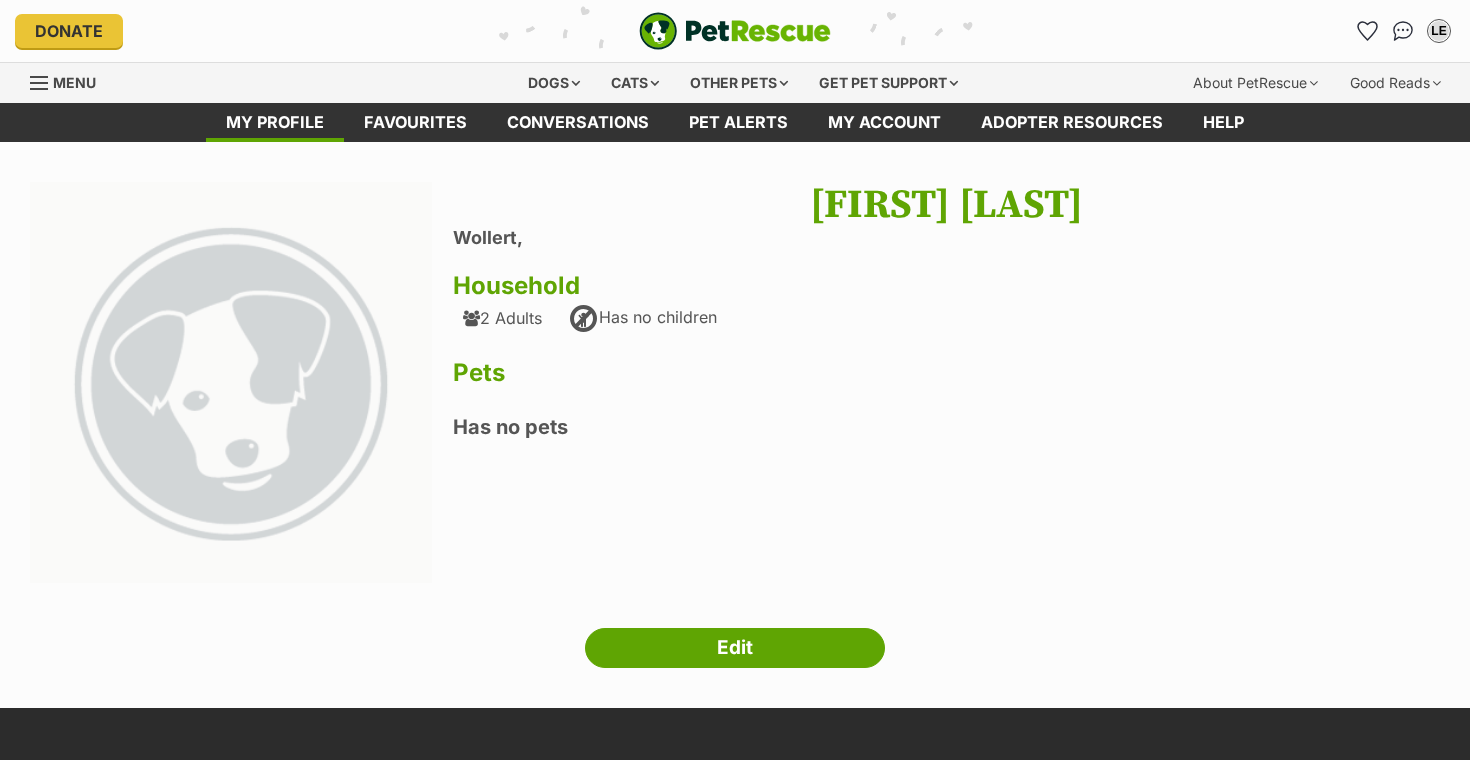 scroll, scrollTop: 0, scrollLeft: 0, axis: both 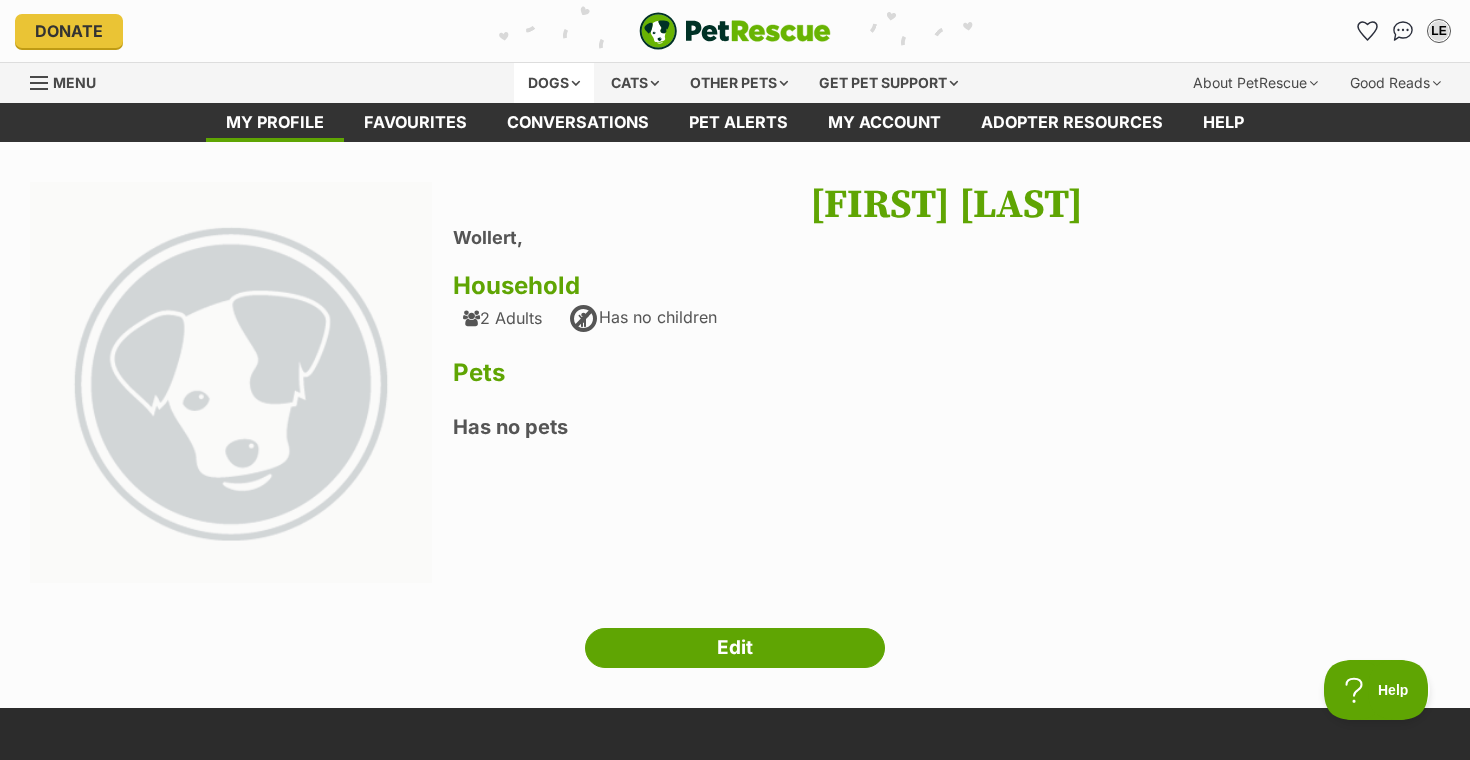 click on "Dogs" at bounding box center [554, 83] 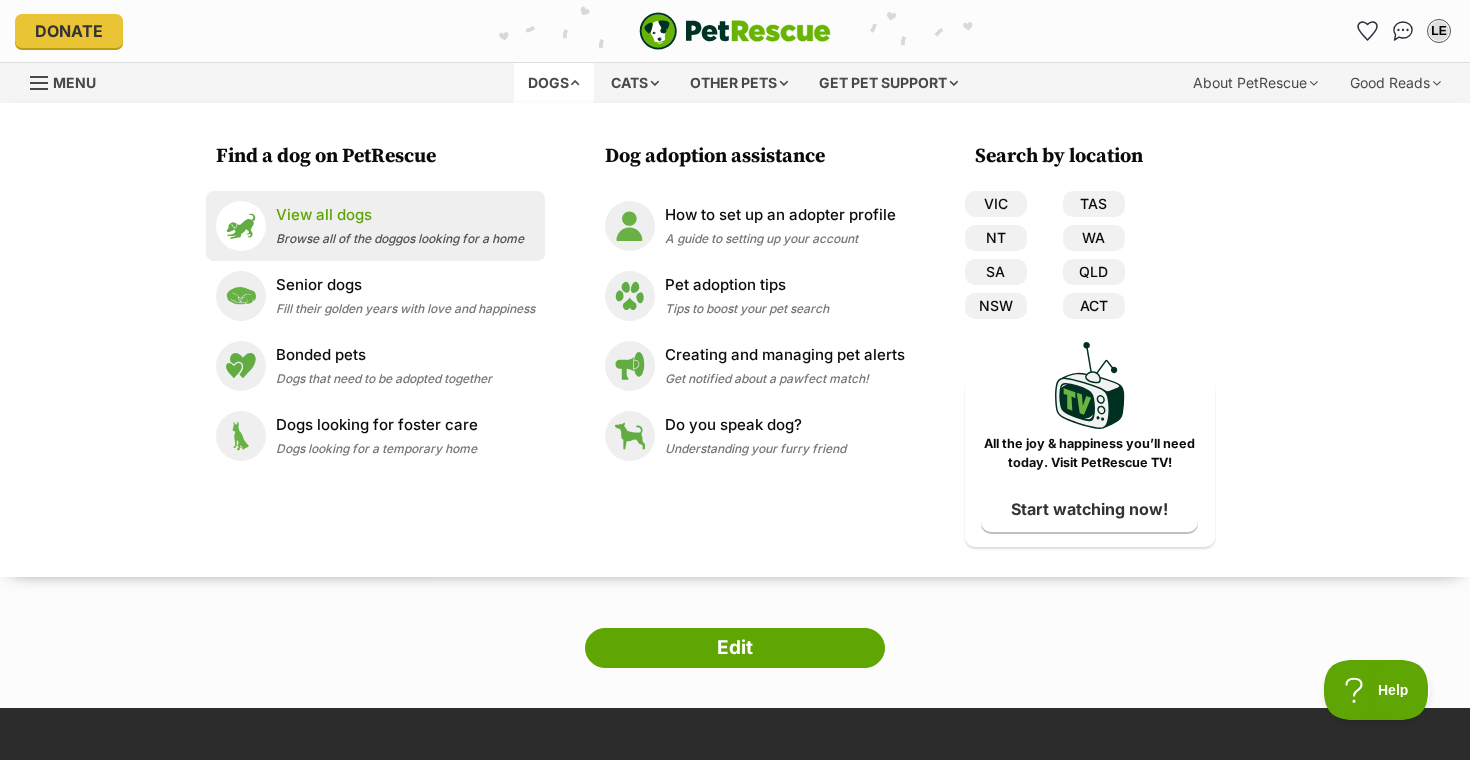 click on "View all dogs" at bounding box center [400, 215] 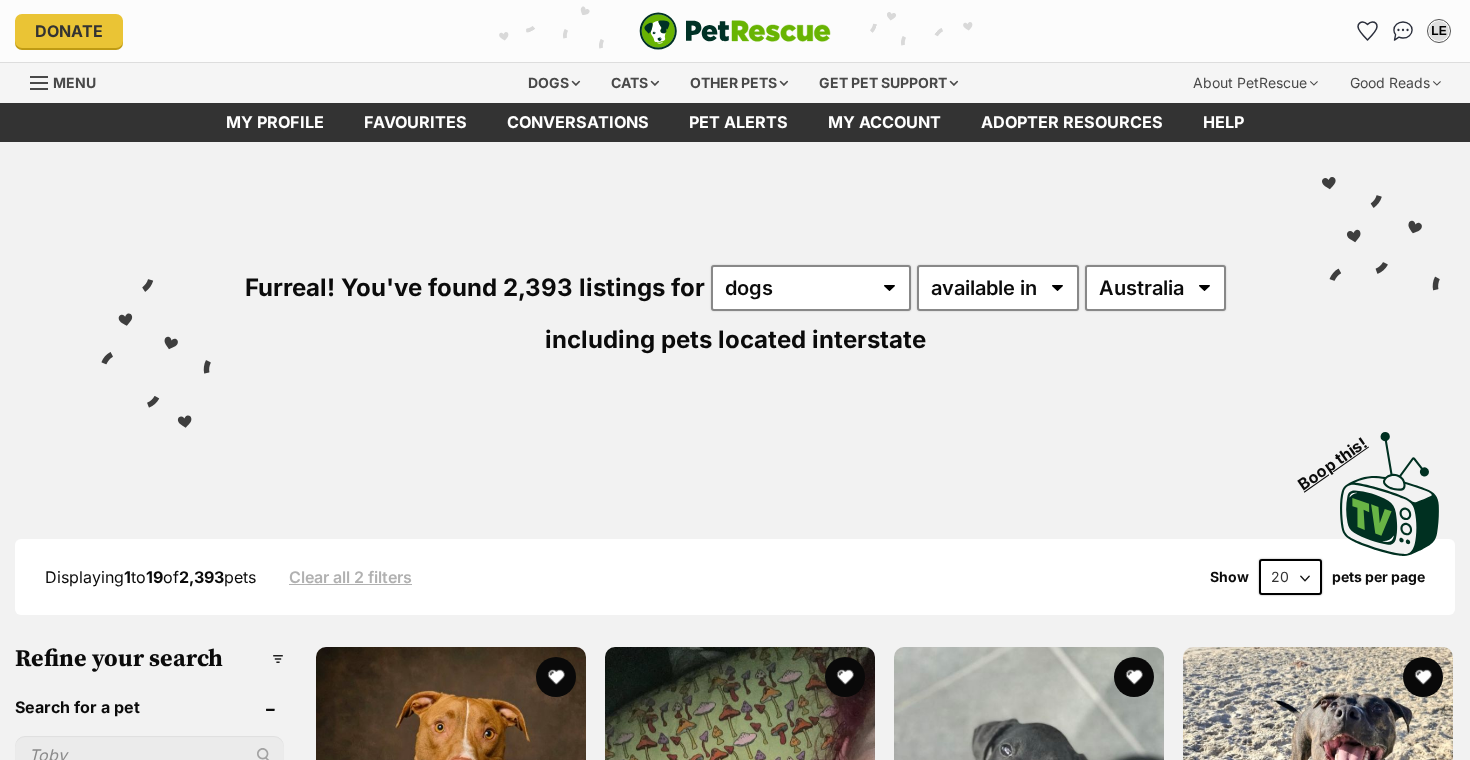 scroll, scrollTop: 139, scrollLeft: 0, axis: vertical 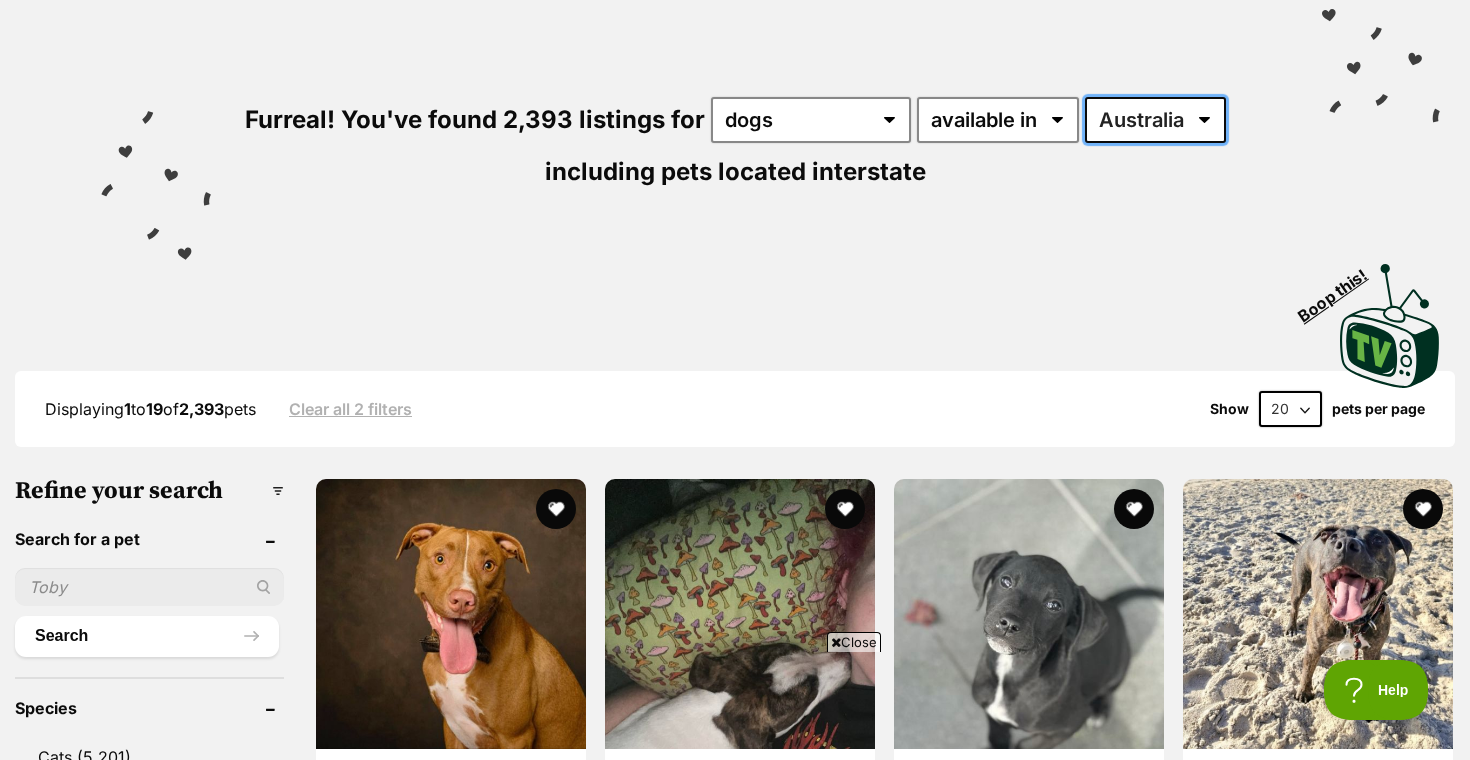 select on "VIC" 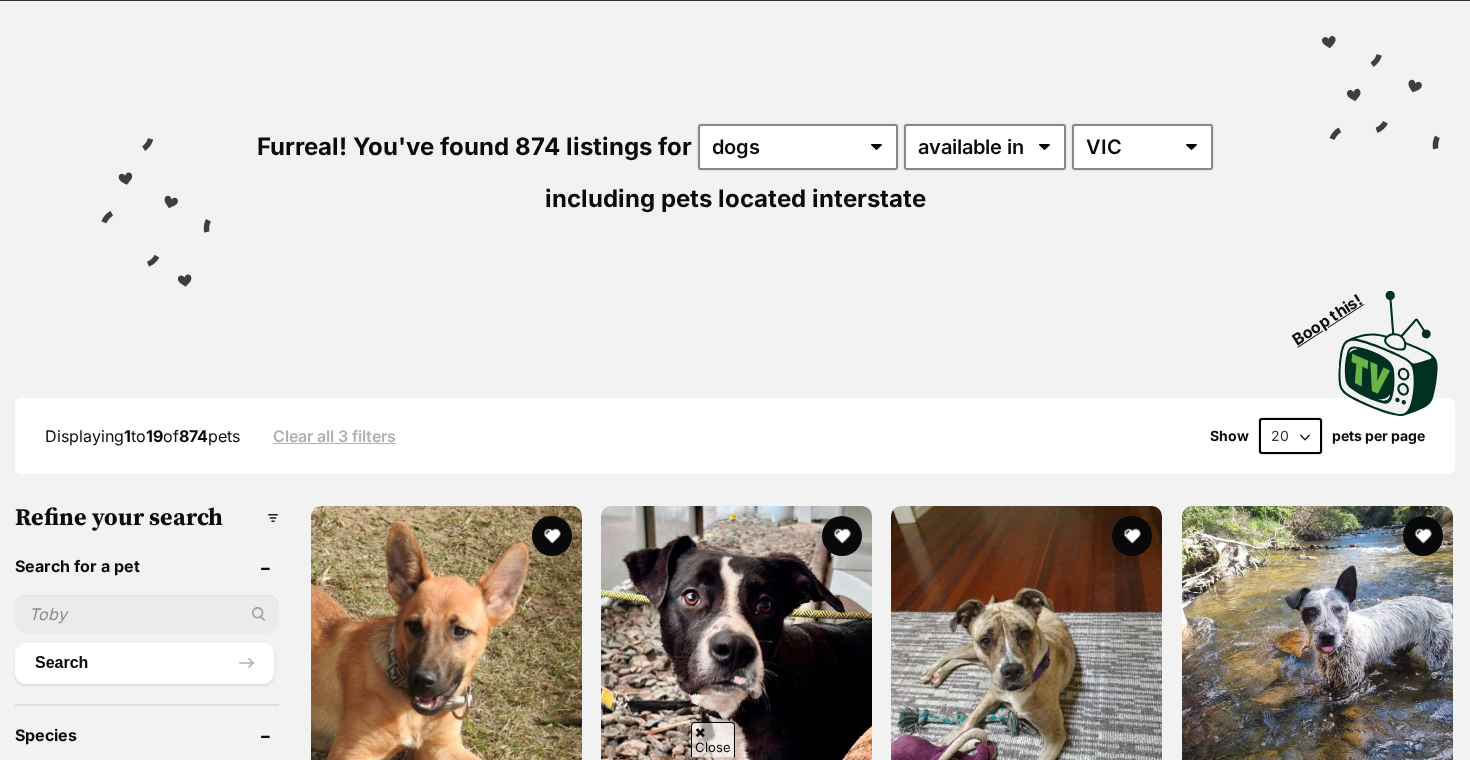 scroll, scrollTop: 317, scrollLeft: 0, axis: vertical 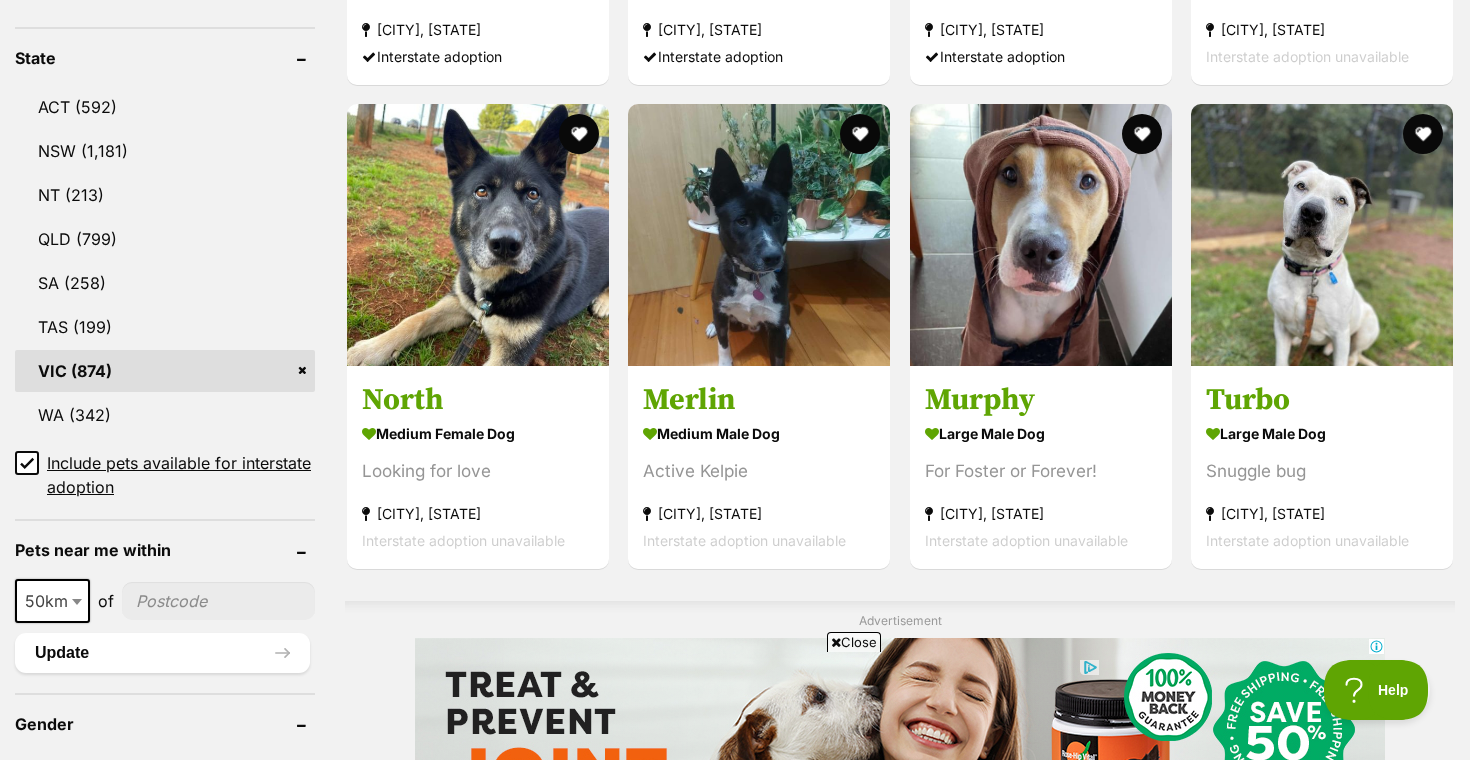 click 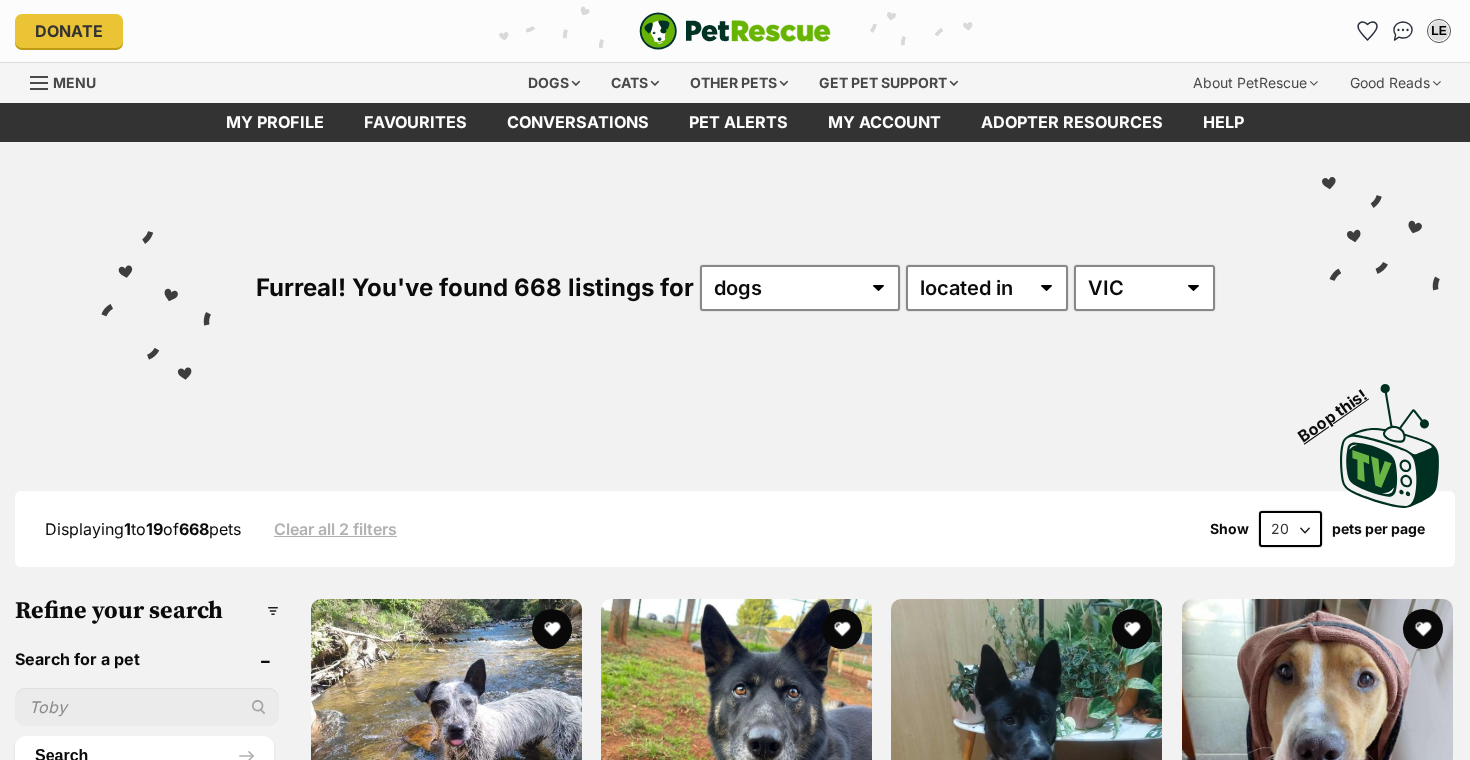 scroll, scrollTop: 587, scrollLeft: 0, axis: vertical 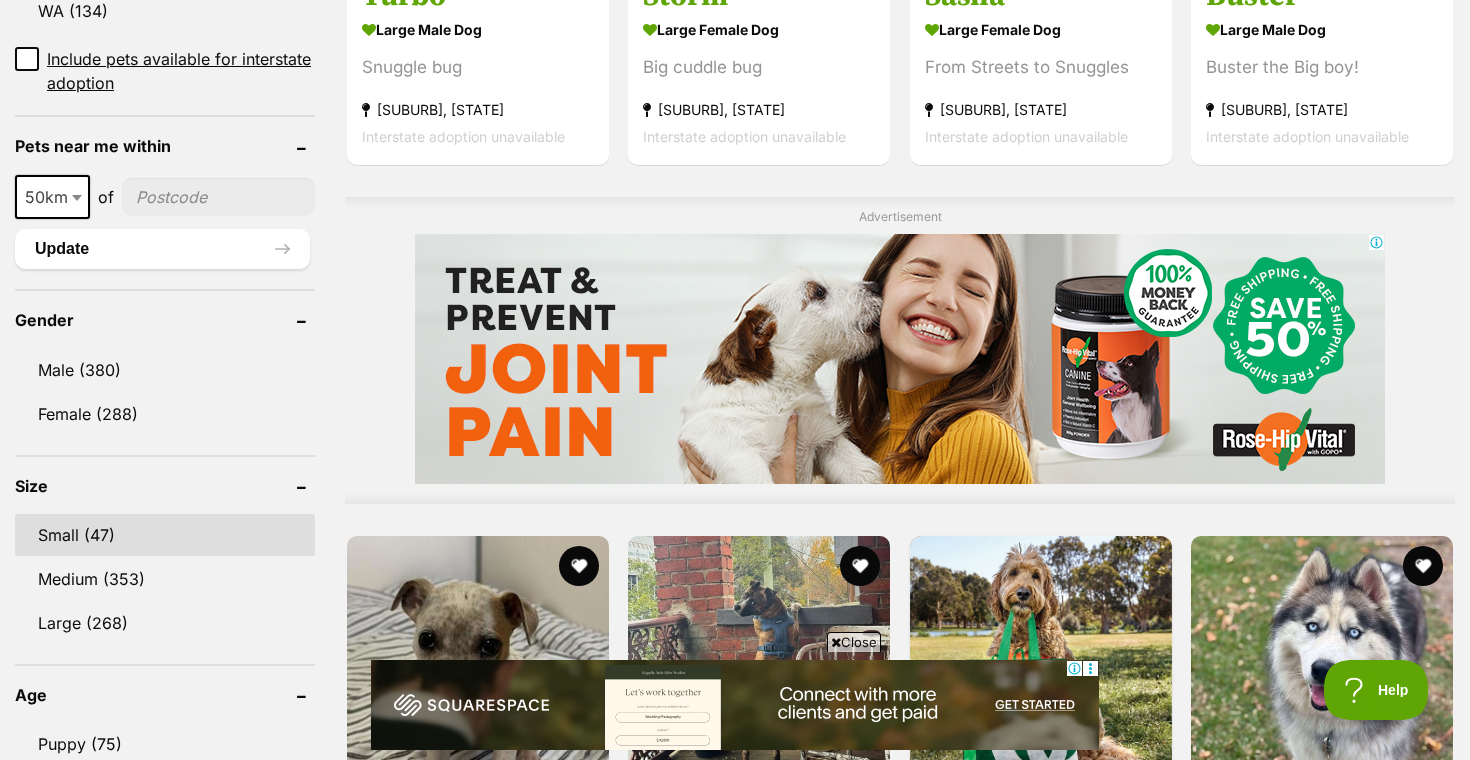 click on "Small (47)" at bounding box center [165, 535] 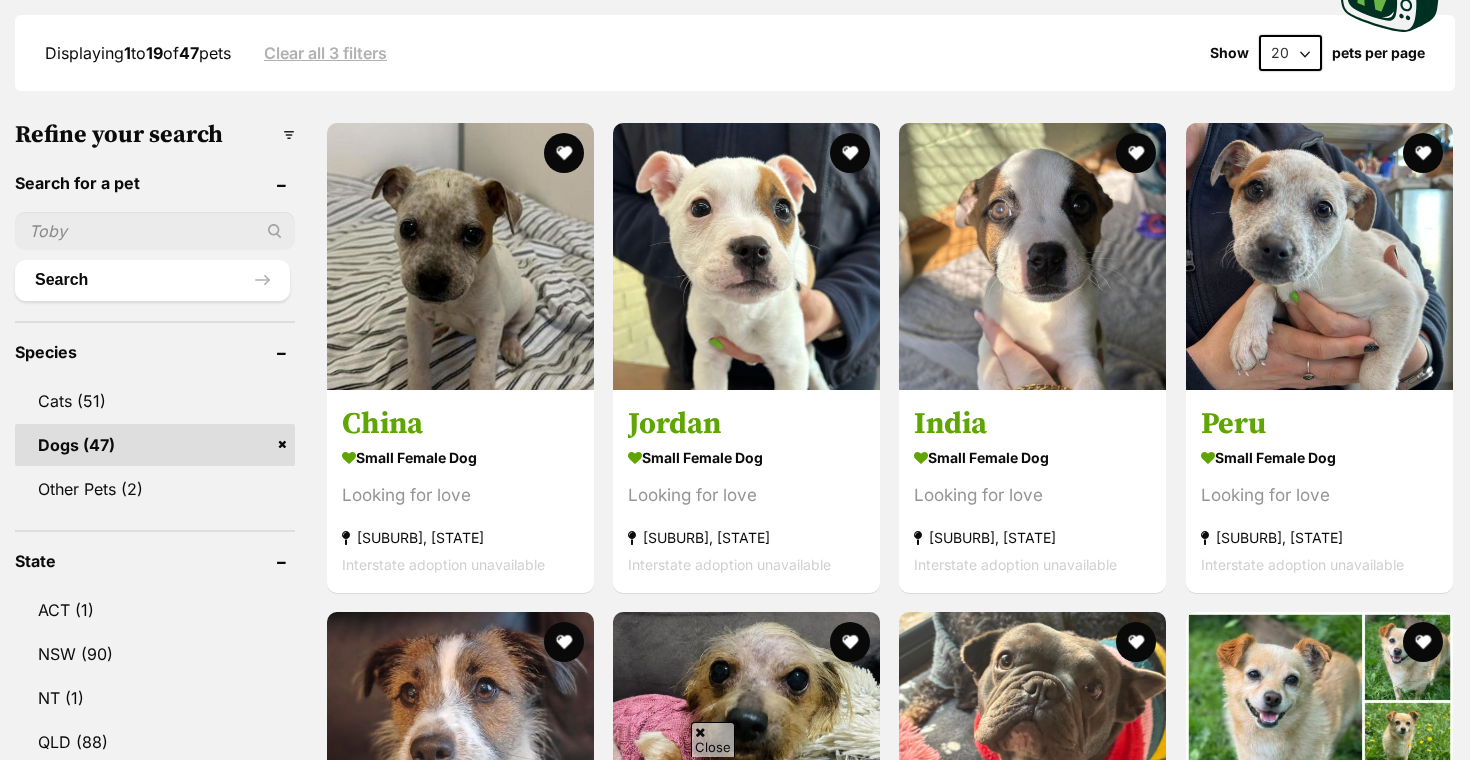 scroll, scrollTop: 560, scrollLeft: 0, axis: vertical 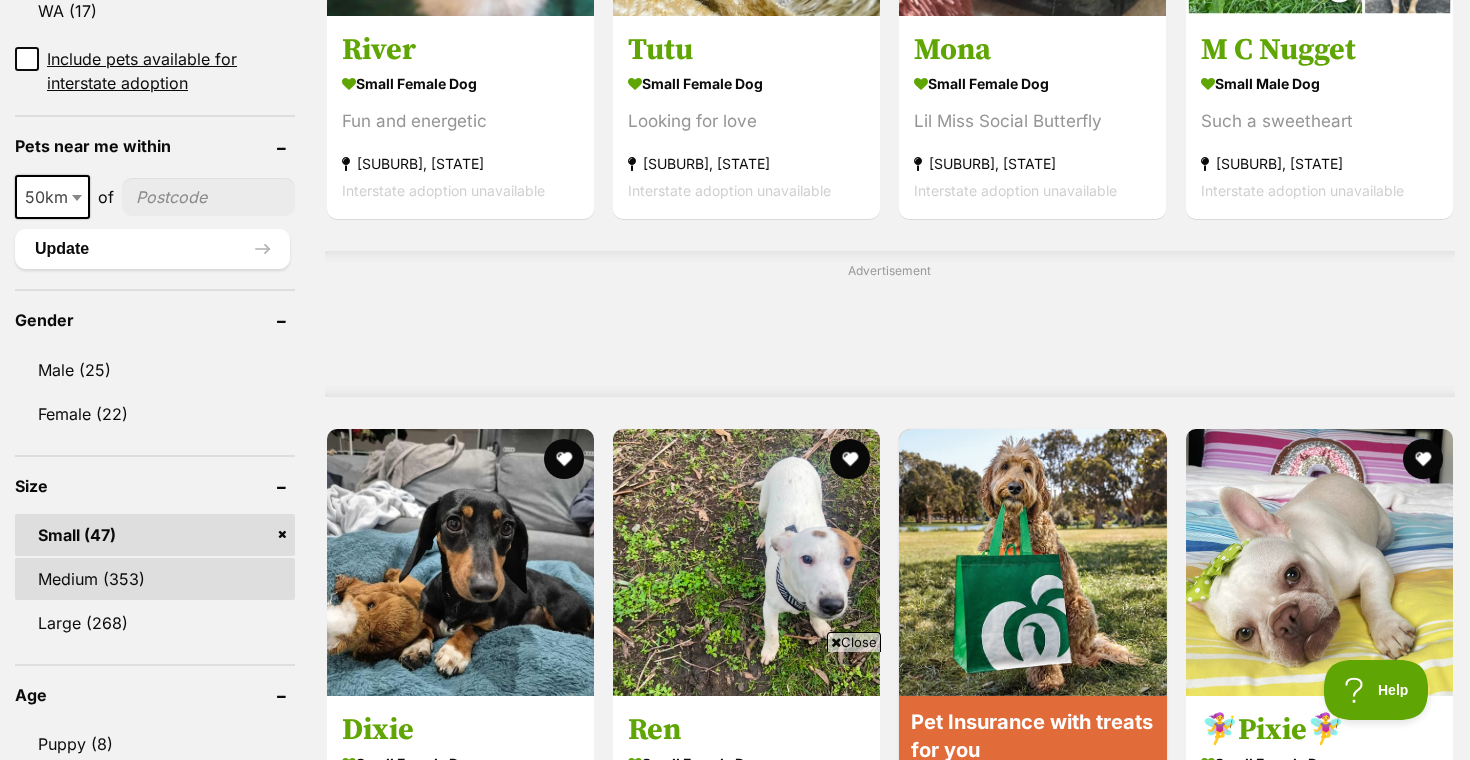 click on "Medium (353)" at bounding box center (155, 579) 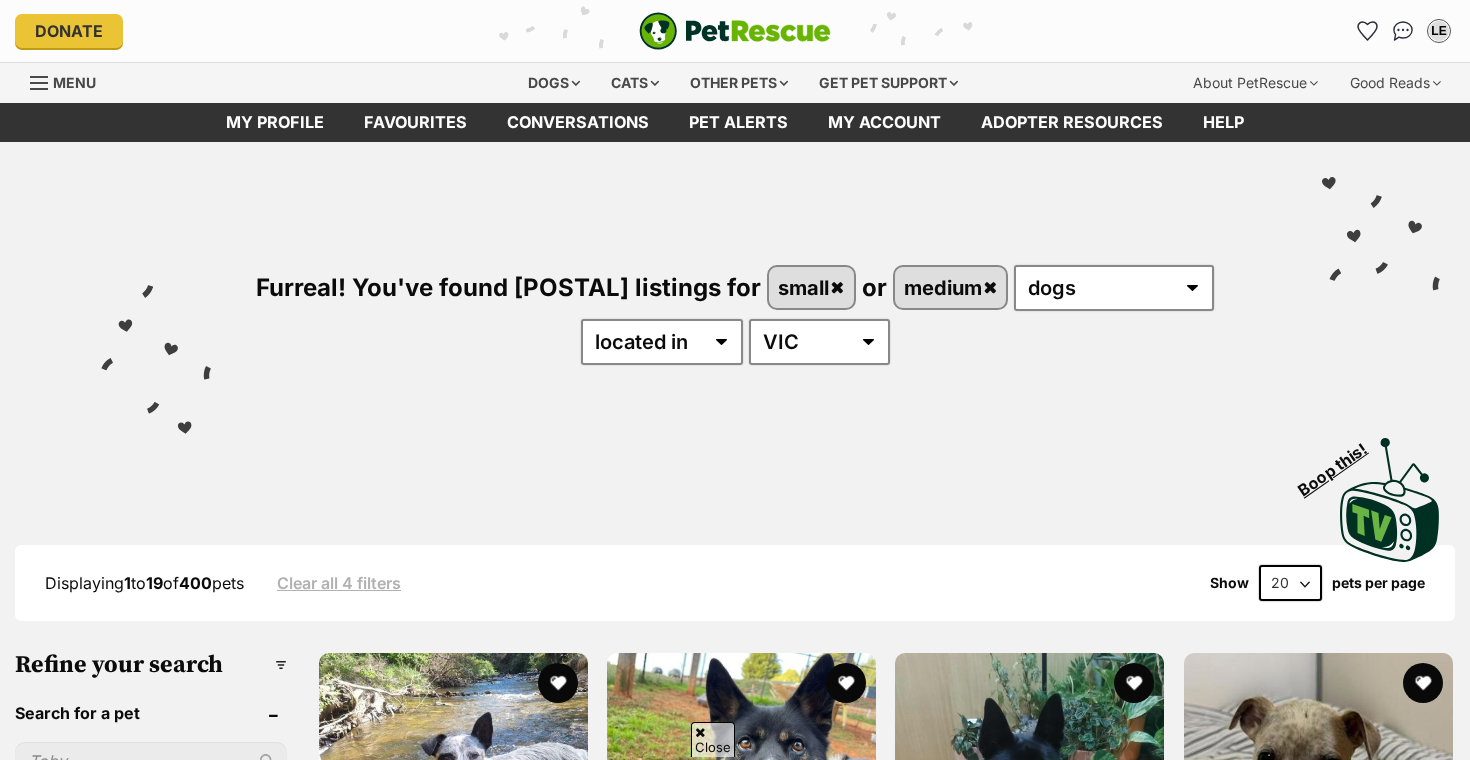 scroll, scrollTop: 504, scrollLeft: 0, axis: vertical 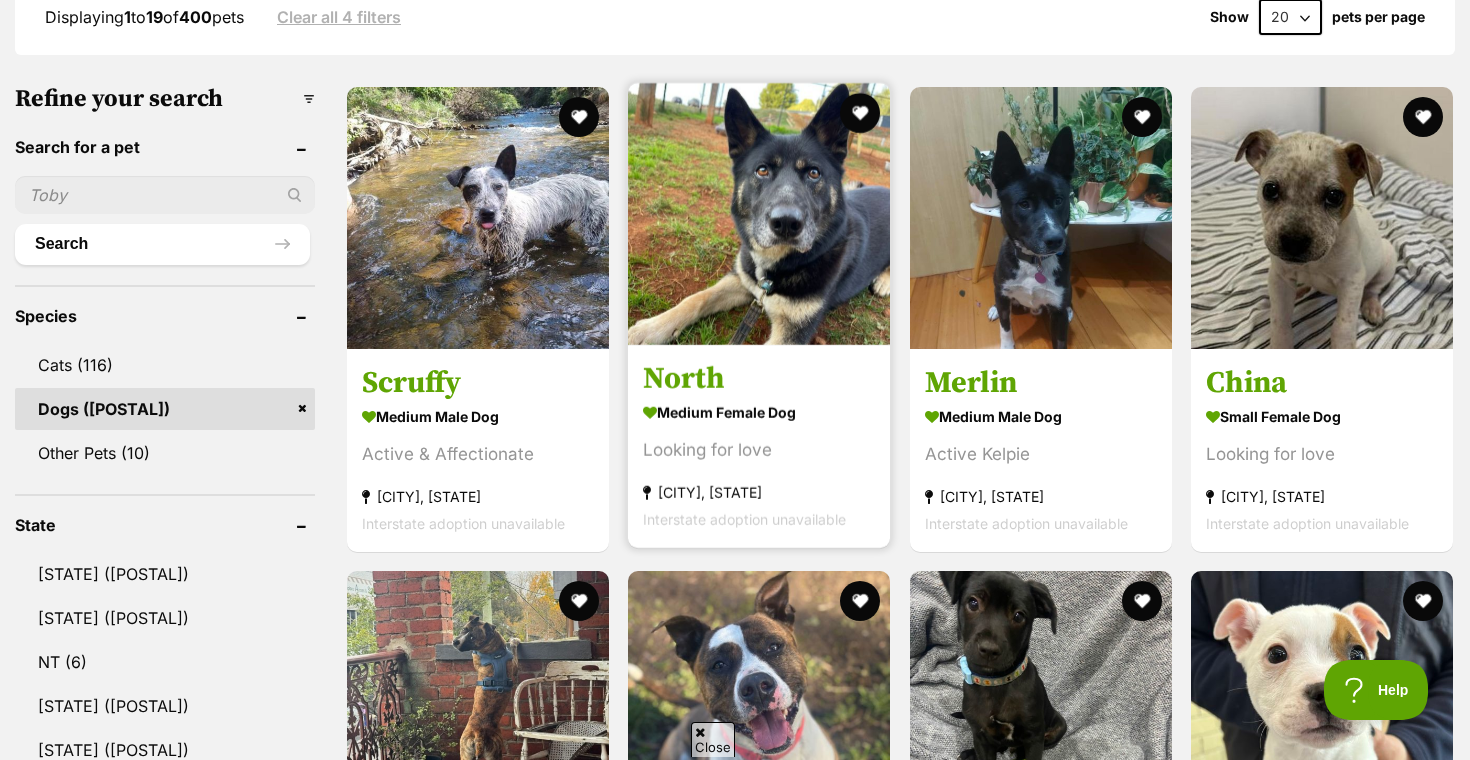 click on "North" at bounding box center [759, 379] 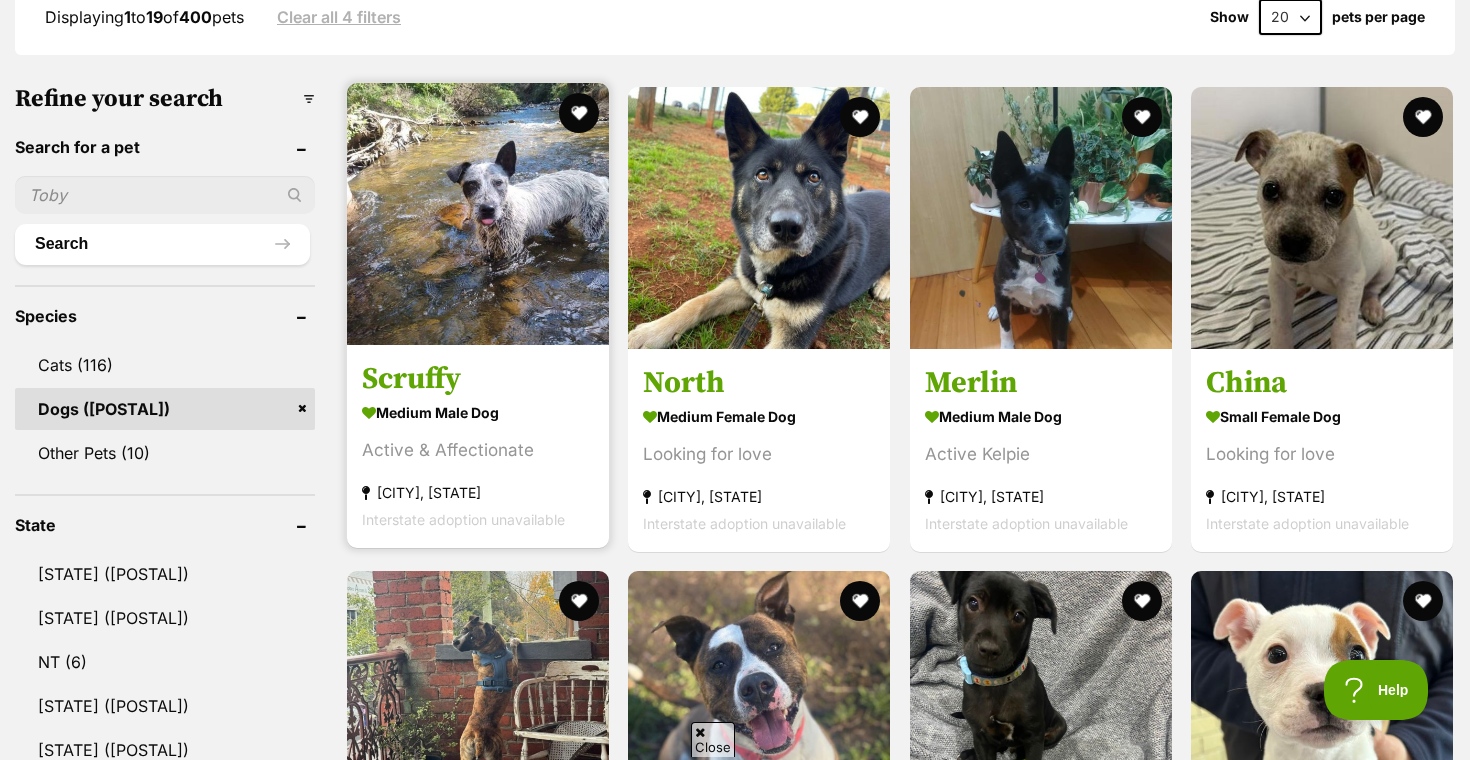 click at bounding box center (478, 214) 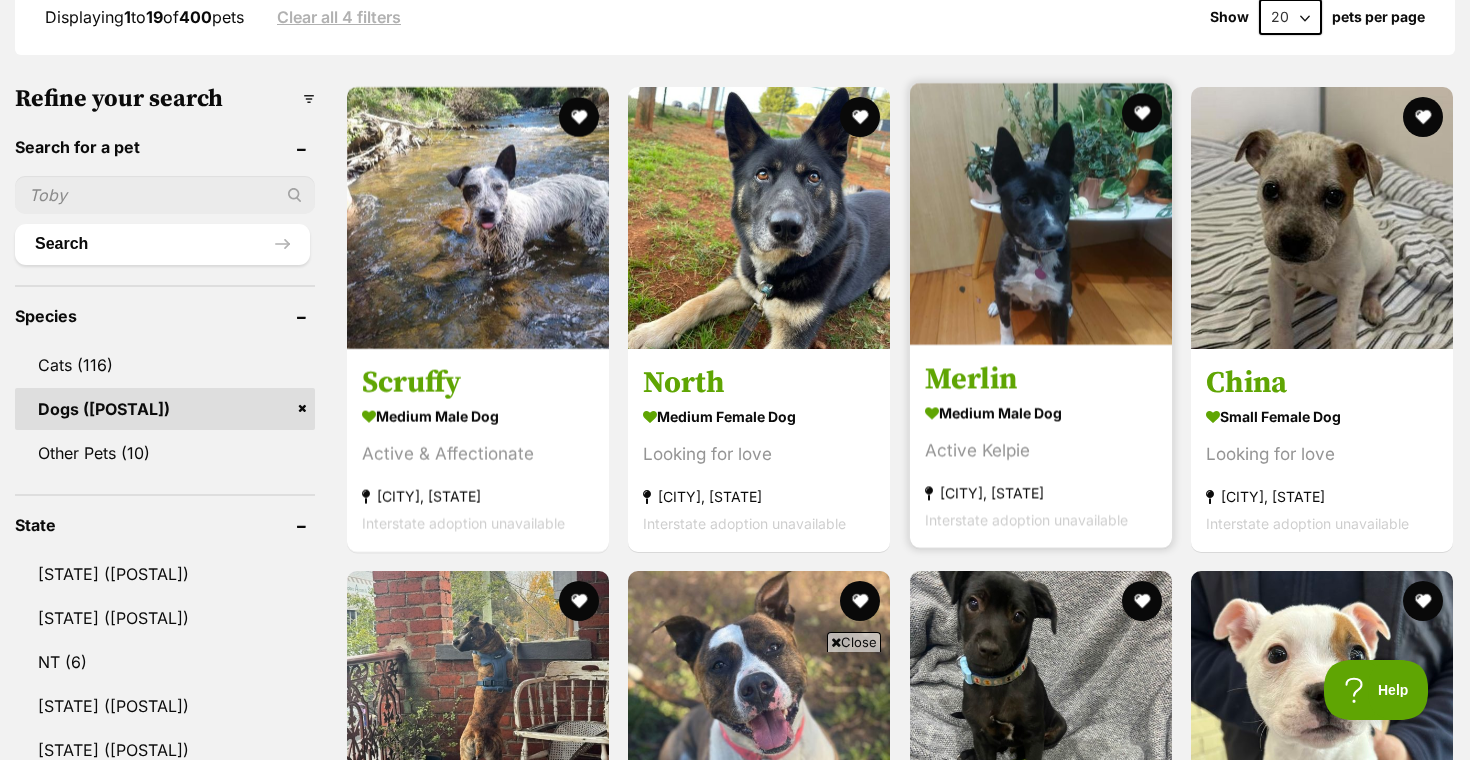 scroll, scrollTop: 0, scrollLeft: 0, axis: both 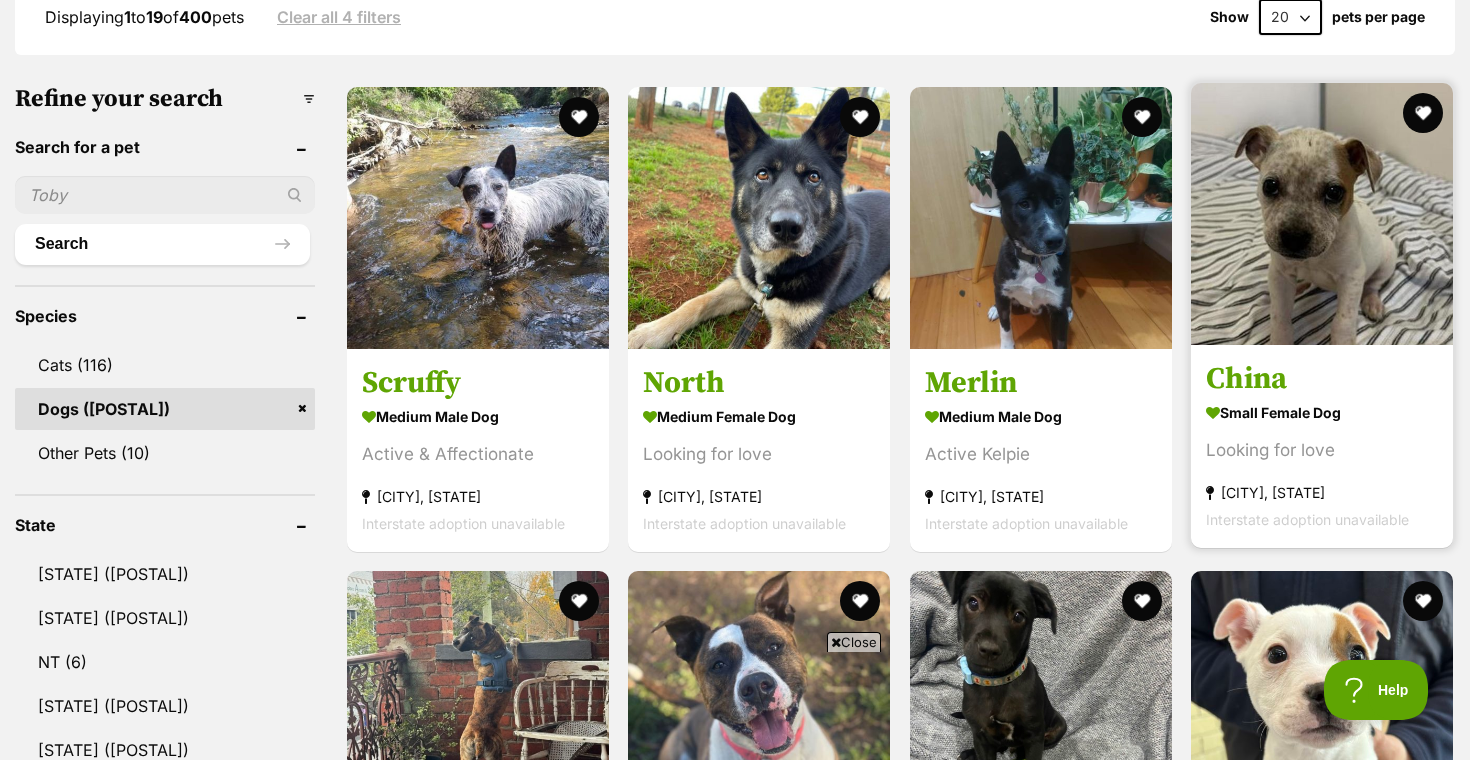 click on "China" at bounding box center [1322, 379] 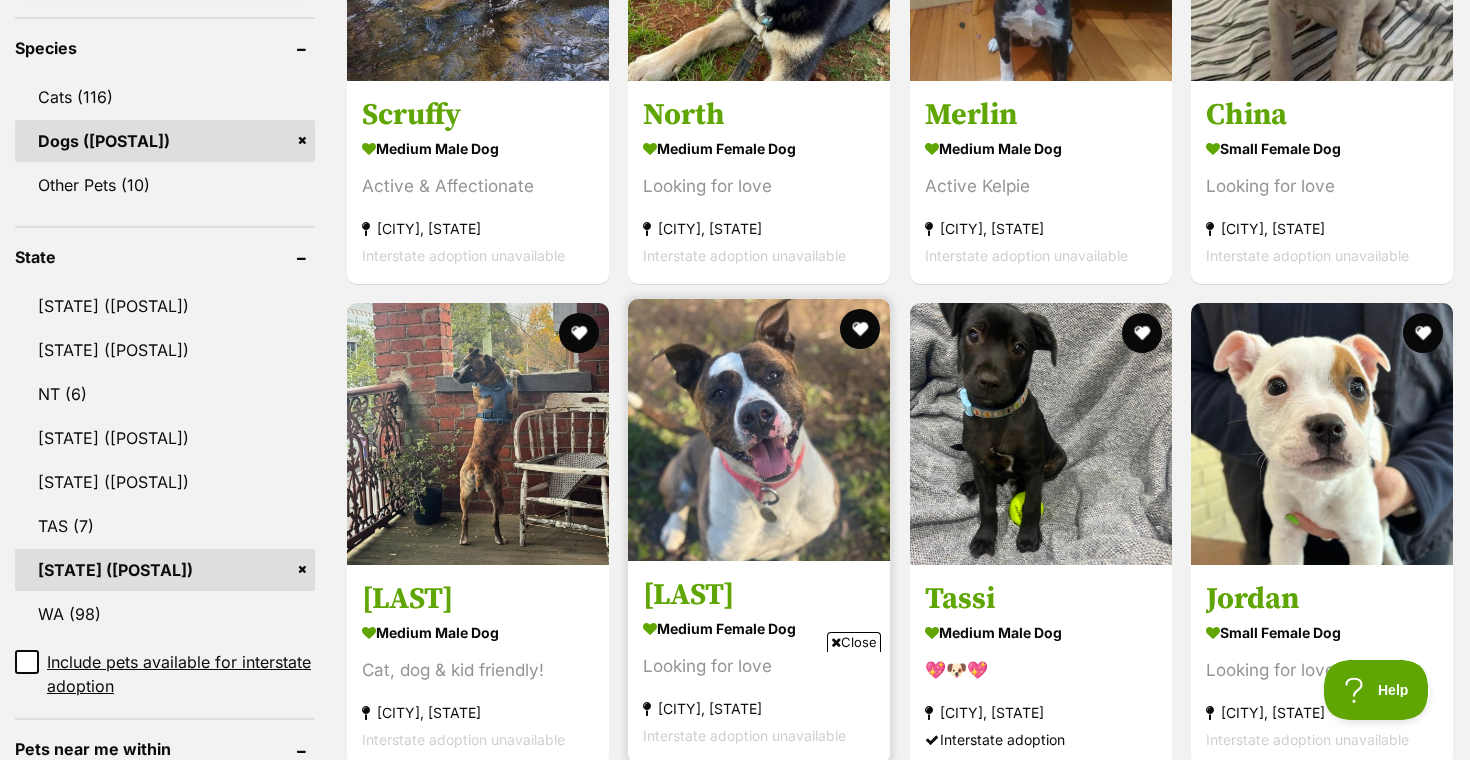 scroll, scrollTop: 879, scrollLeft: 0, axis: vertical 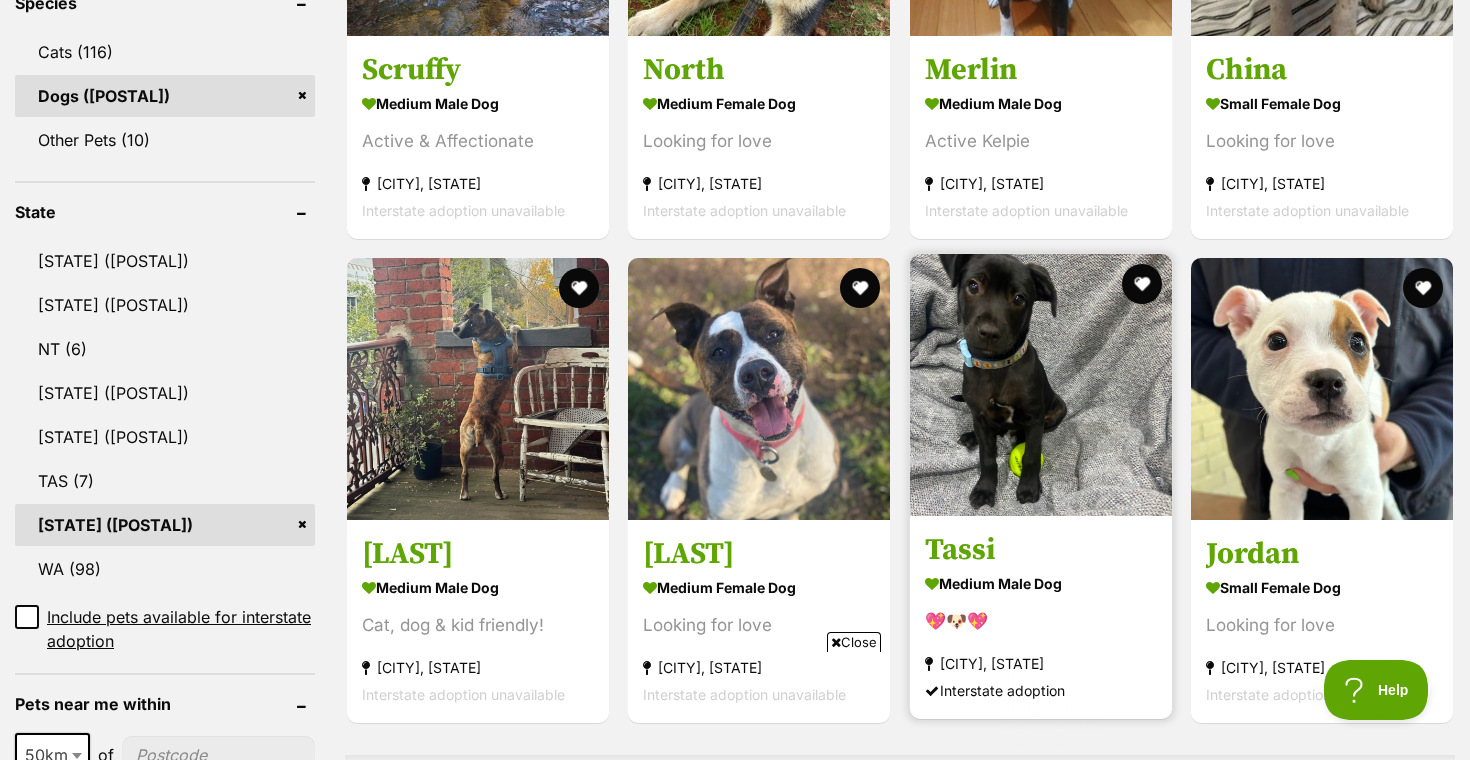 click at bounding box center [1041, 385] 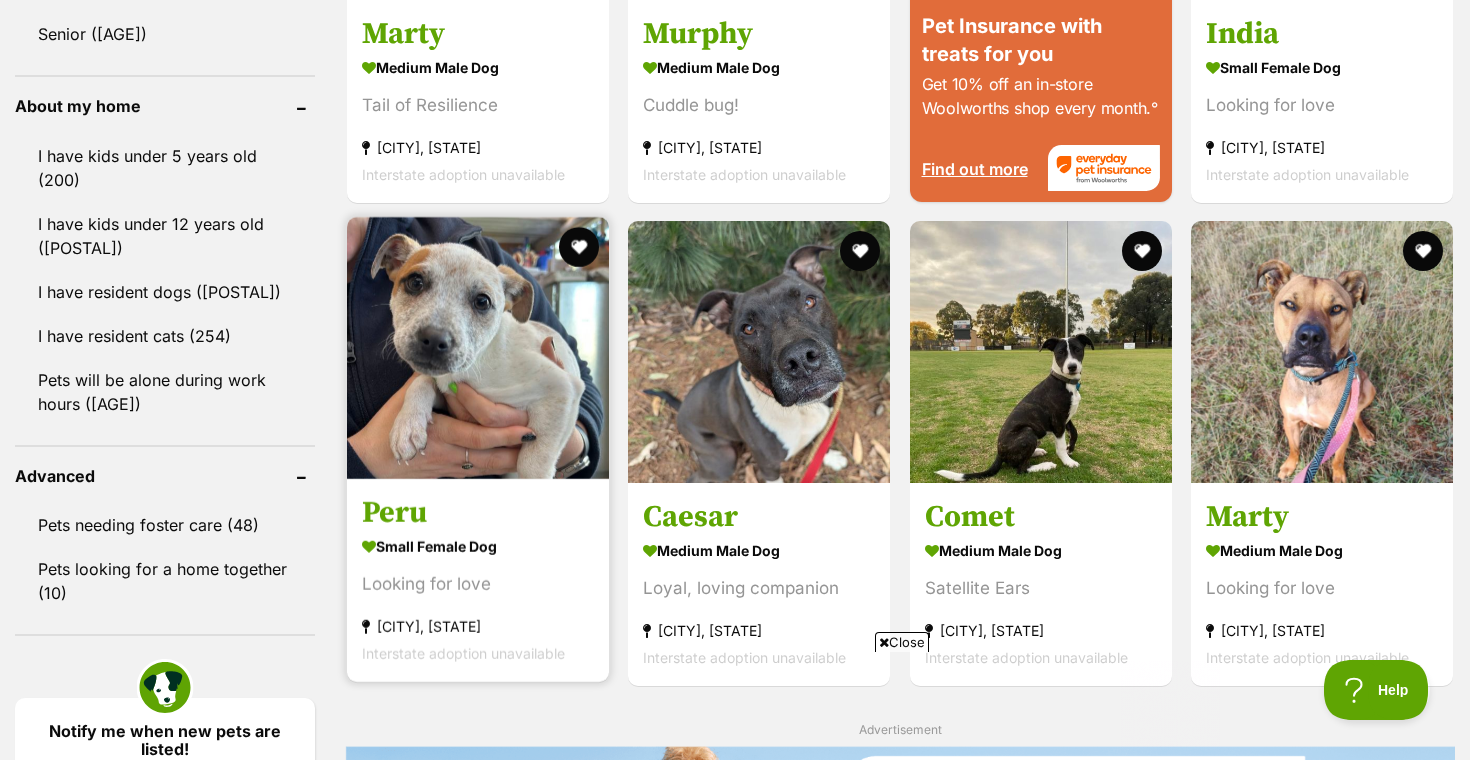 scroll, scrollTop: 0, scrollLeft: 0, axis: both 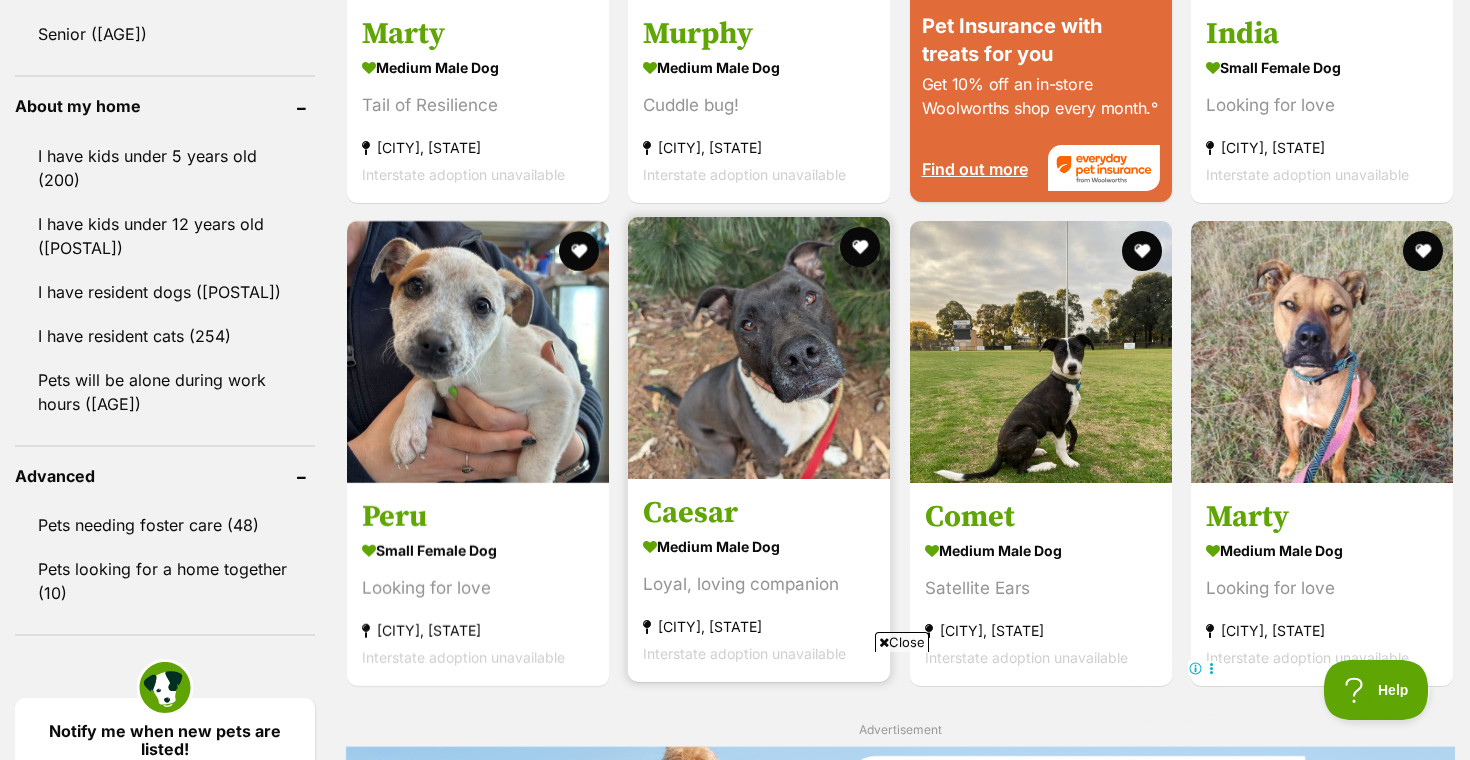 click at bounding box center (759, 348) 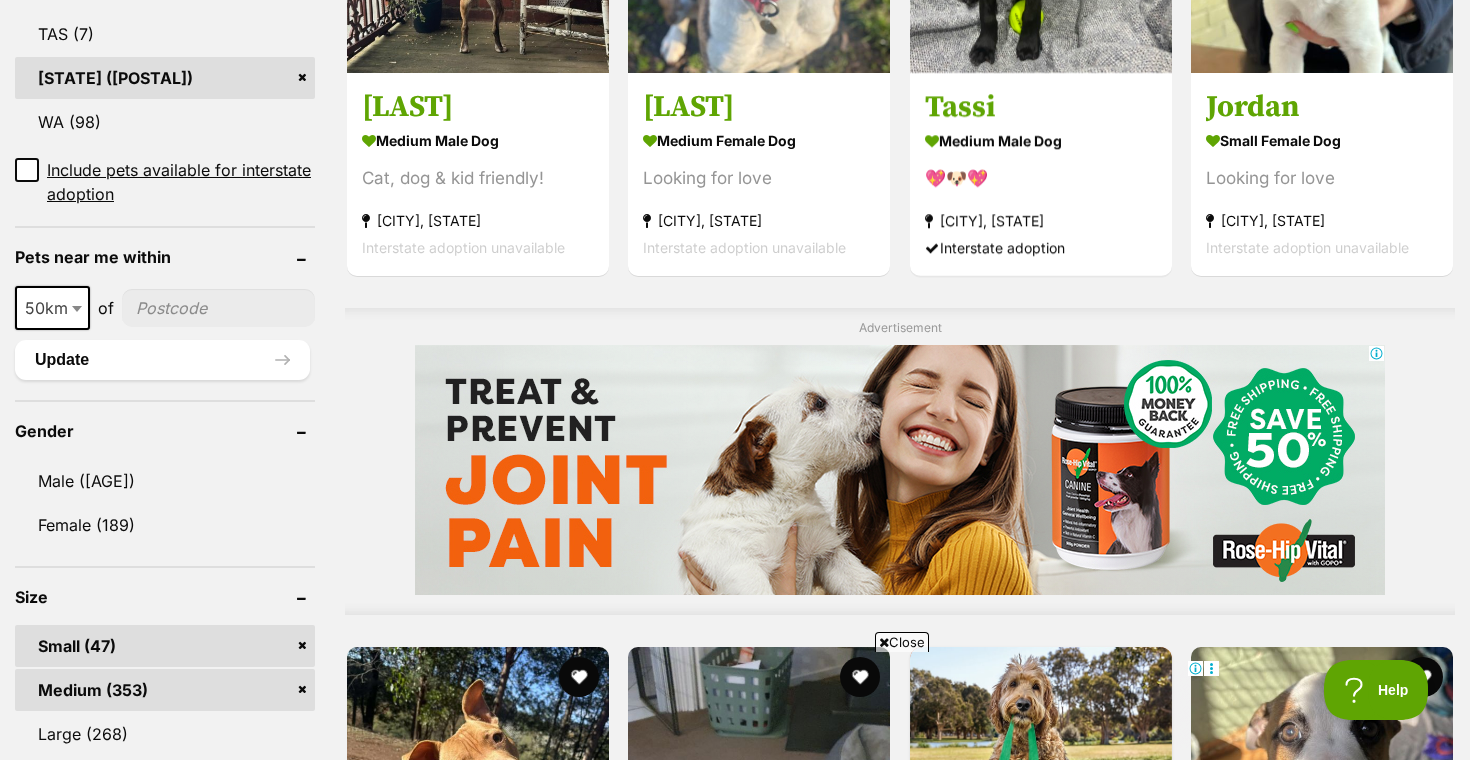 scroll, scrollTop: 1321, scrollLeft: 0, axis: vertical 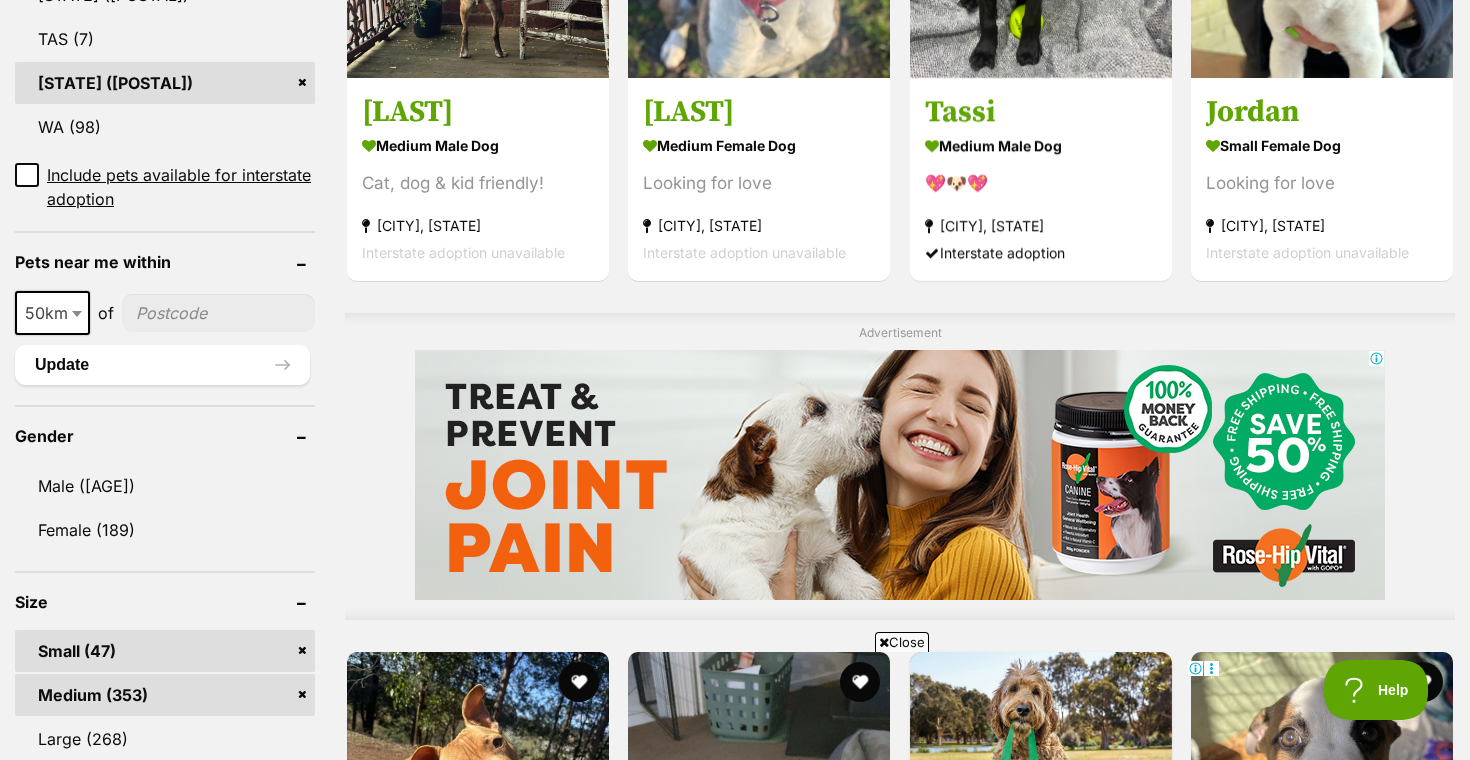 click at bounding box center (218, 313) 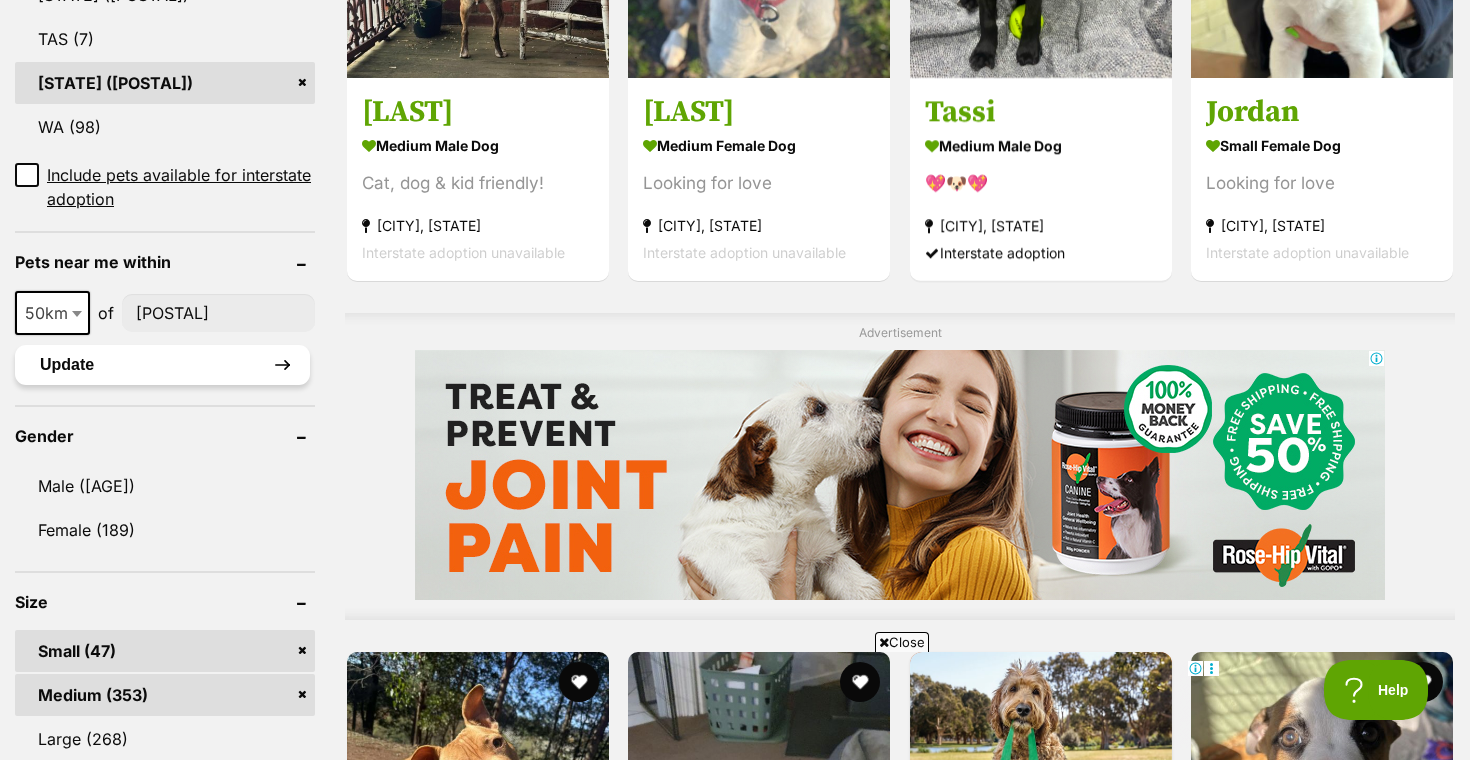 type on "3750" 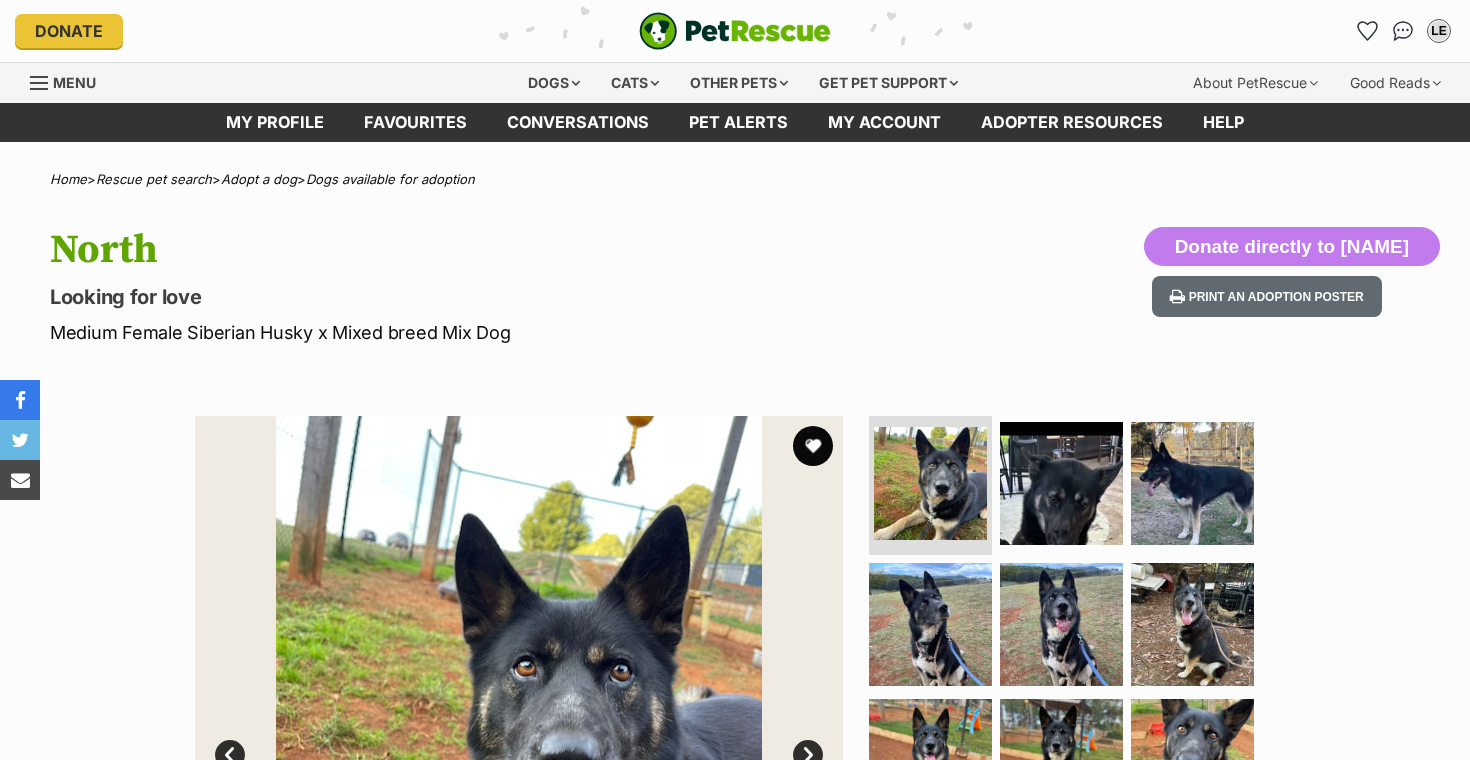 scroll, scrollTop: 0, scrollLeft: 0, axis: both 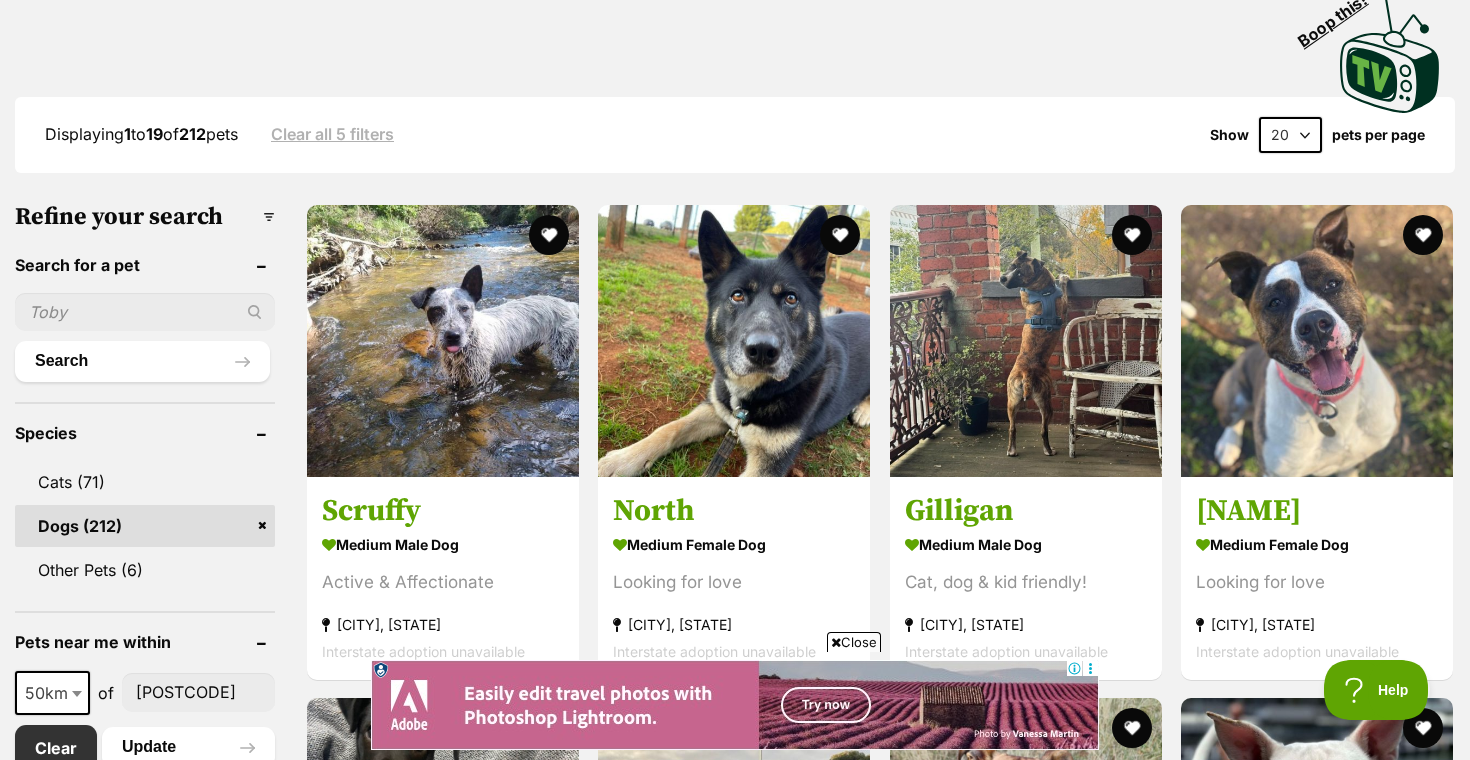 select on "60" 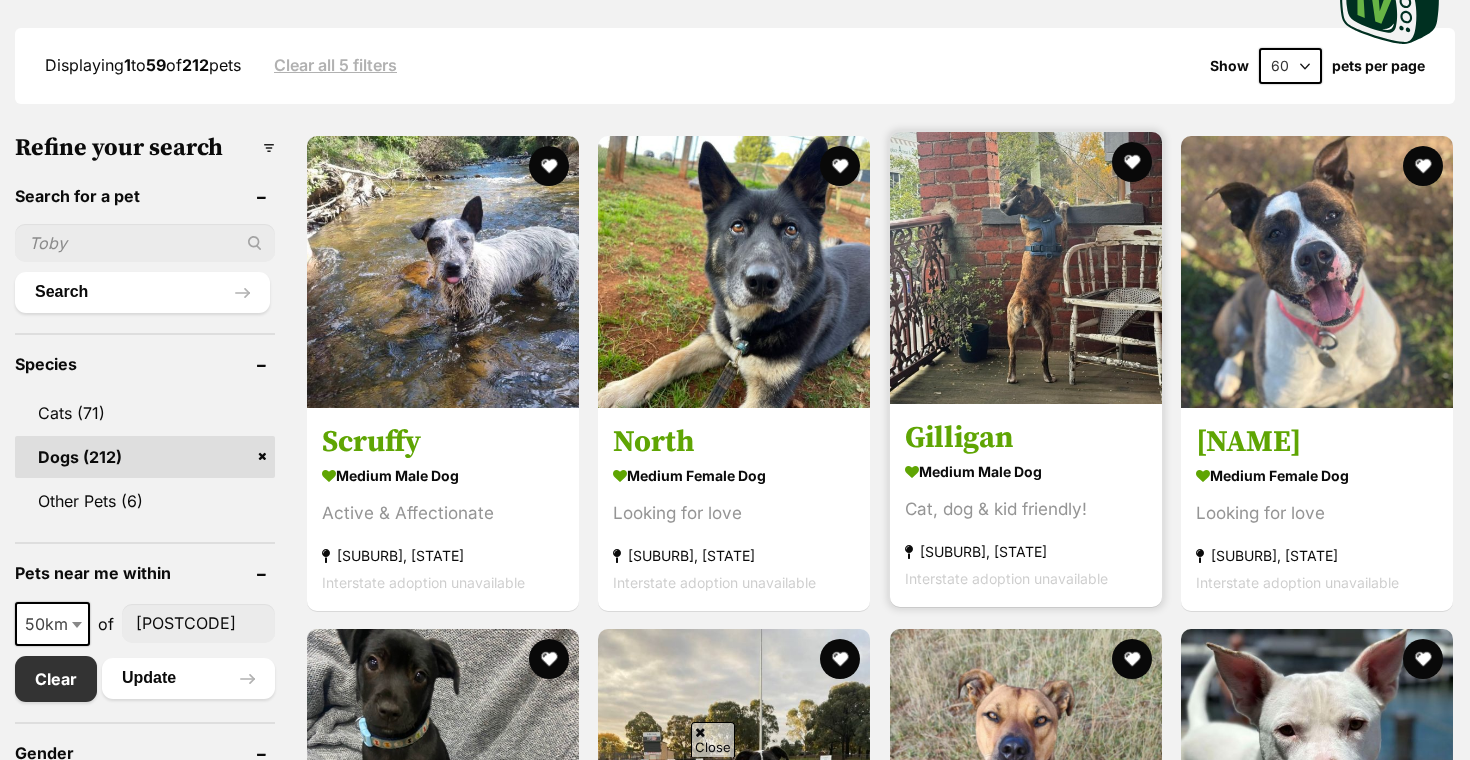scroll, scrollTop: 0, scrollLeft: 0, axis: both 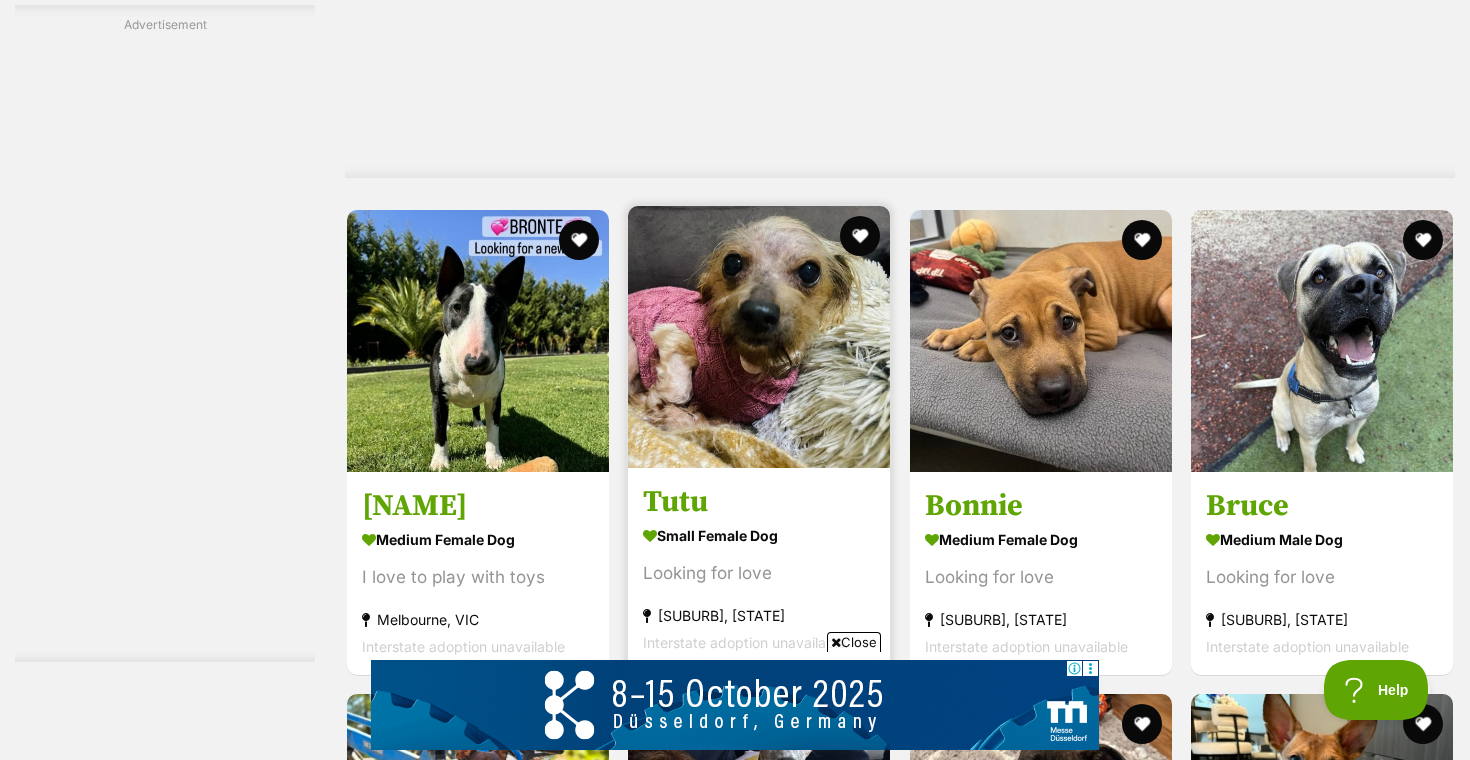 click at bounding box center (759, 337) 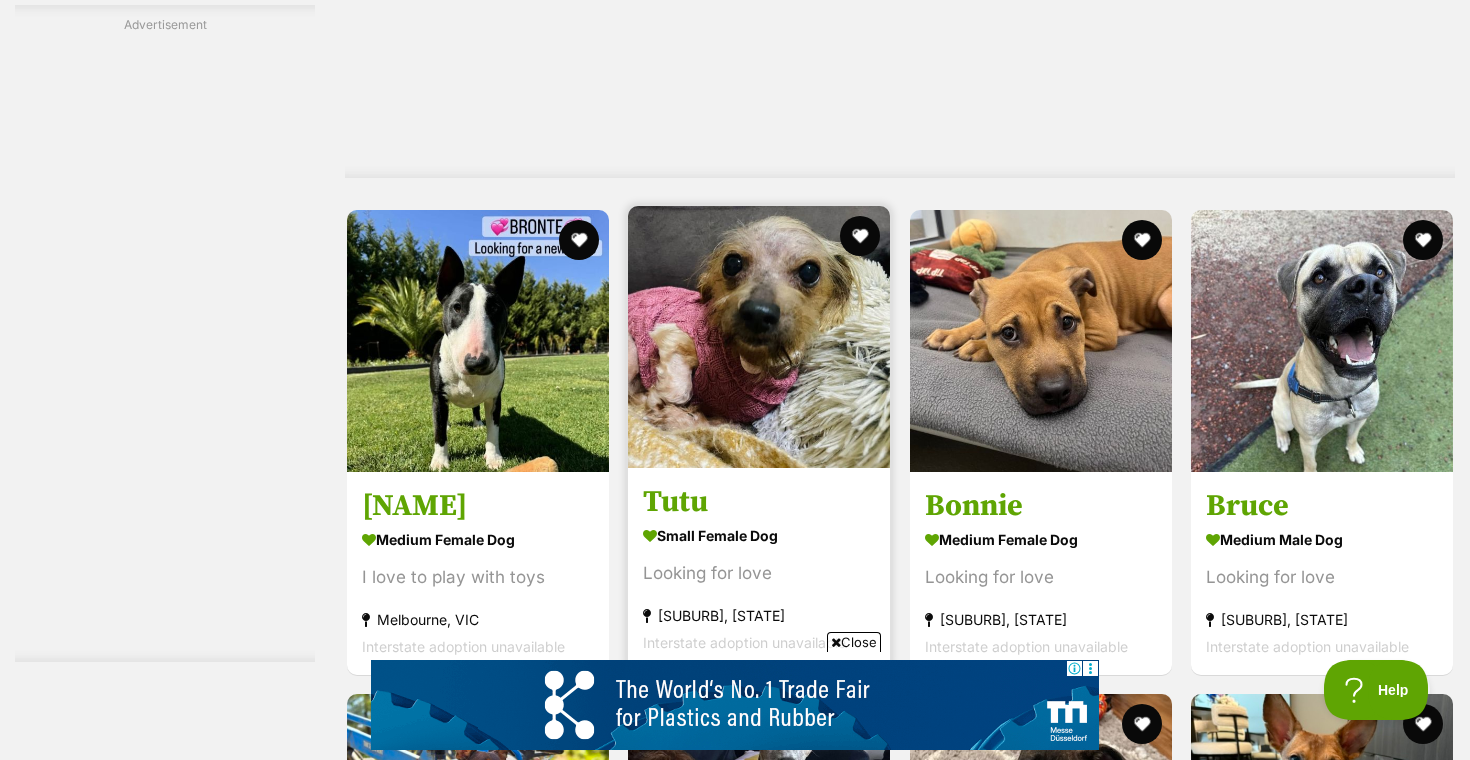 scroll, scrollTop: 0, scrollLeft: 0, axis: both 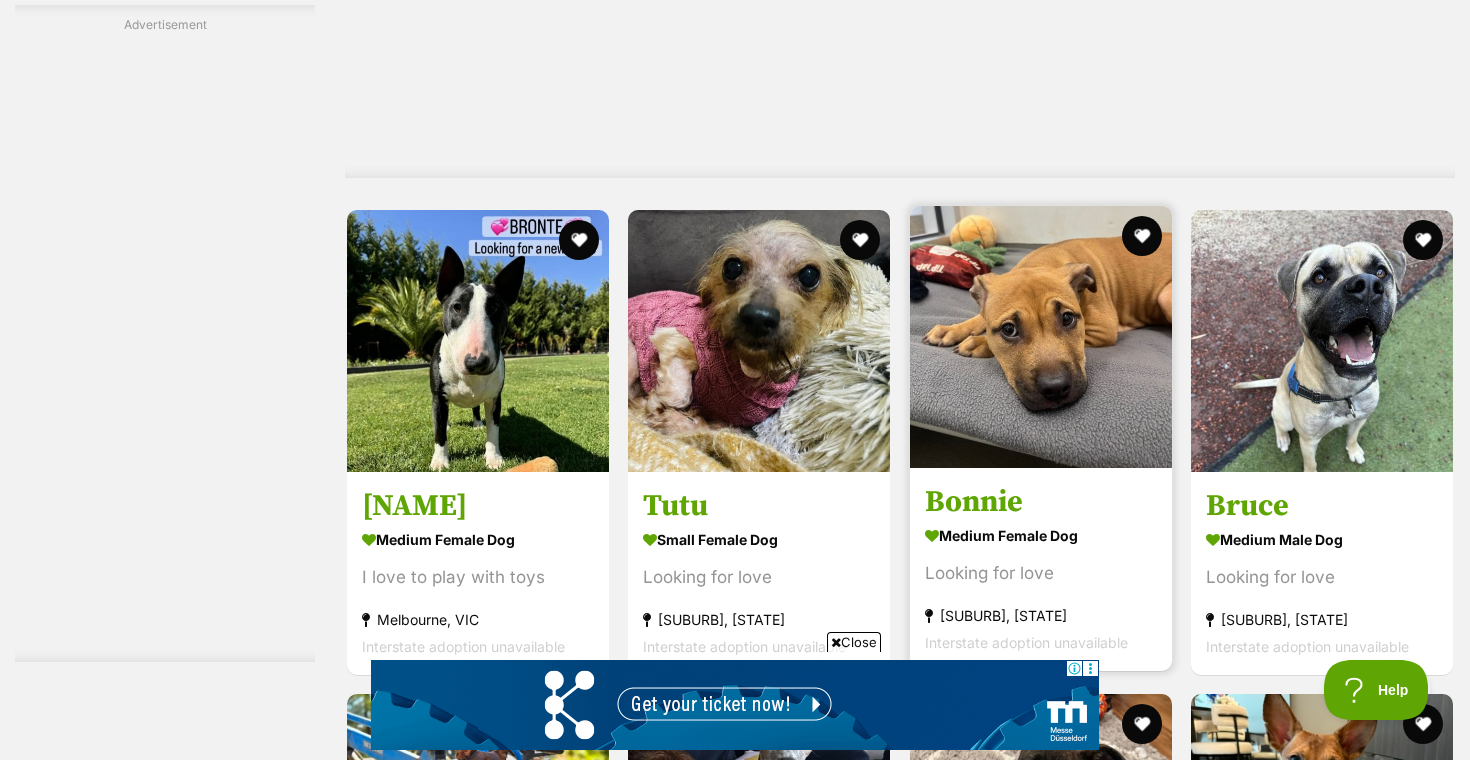 click on "medium female Dog" at bounding box center (1041, 535) 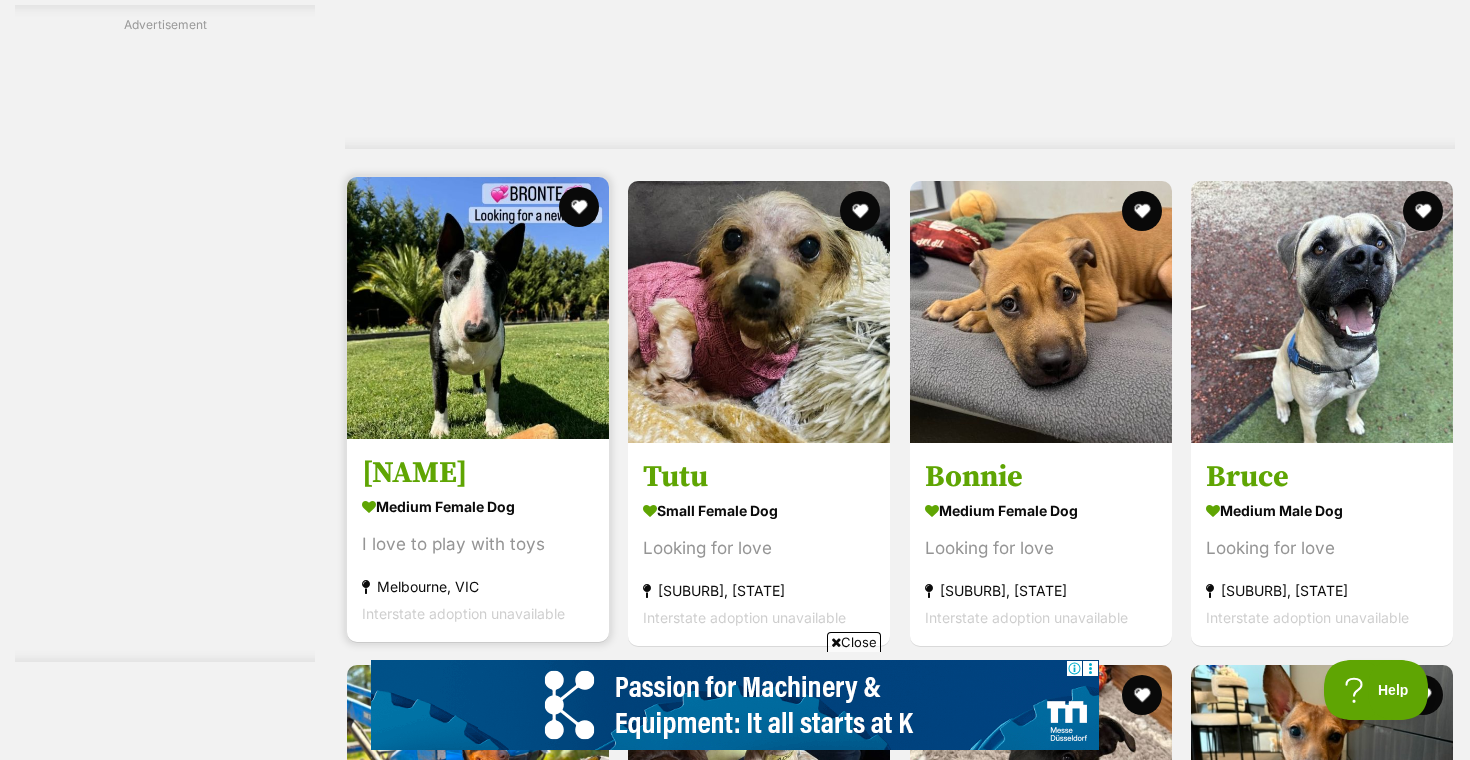 scroll, scrollTop: 3808, scrollLeft: 0, axis: vertical 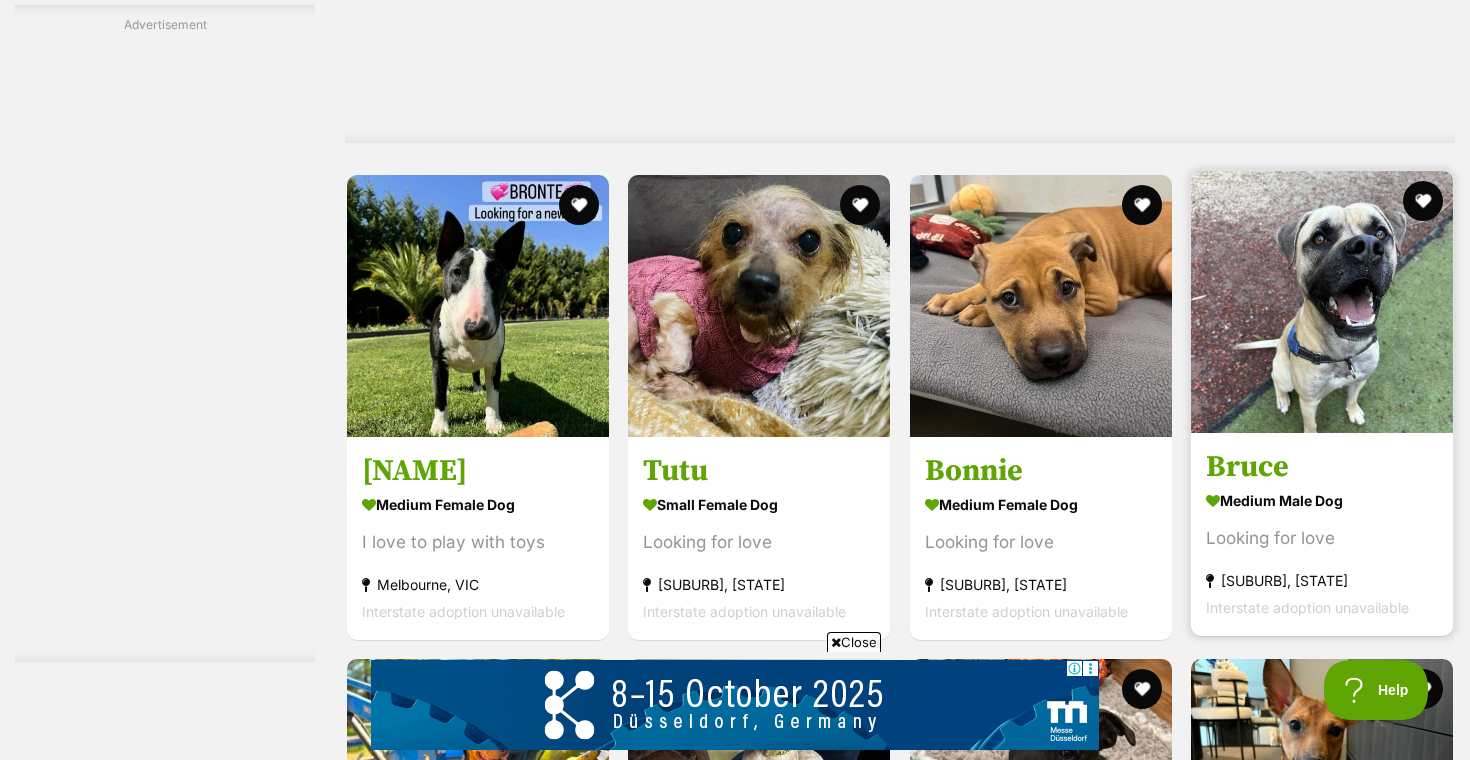 click at bounding box center (1322, 302) 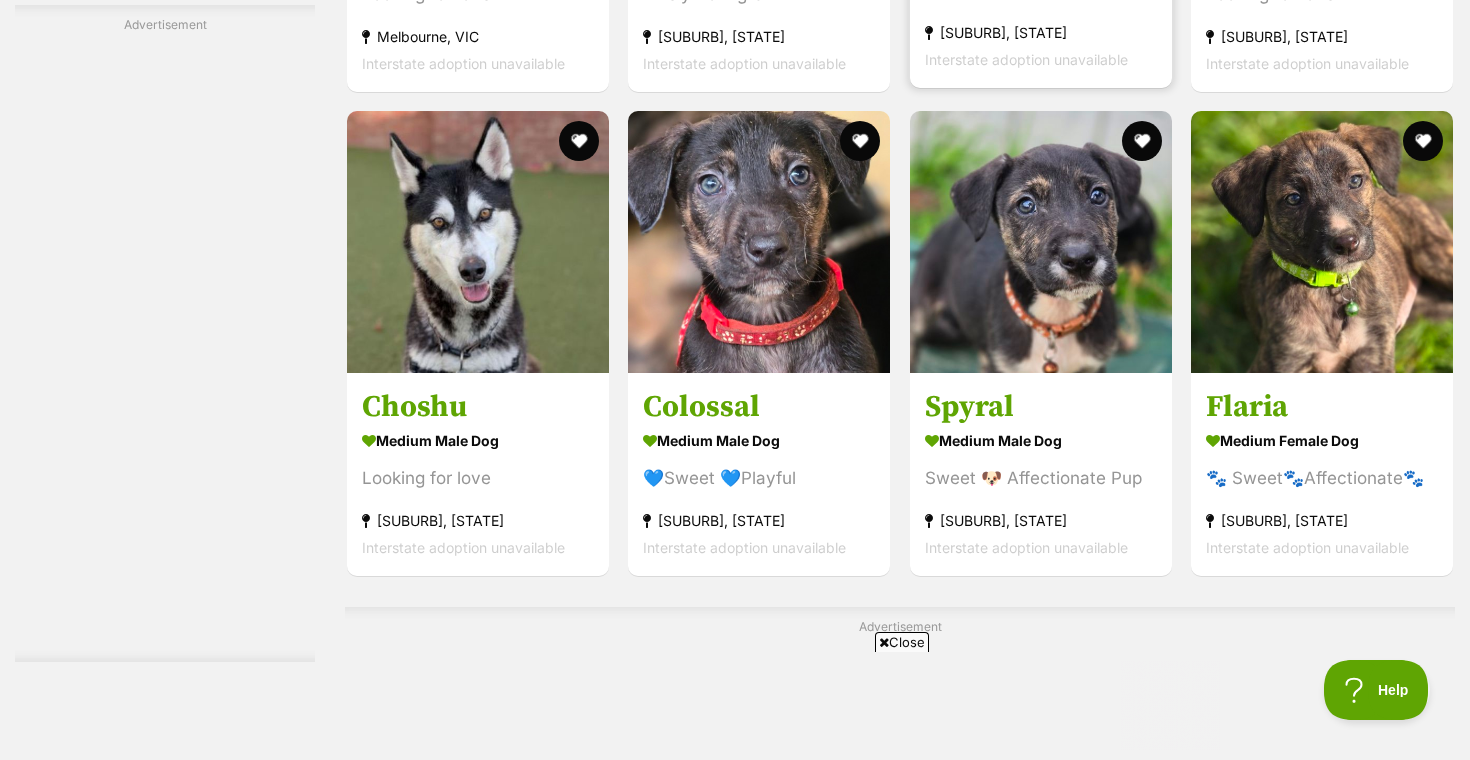 scroll, scrollTop: 6359, scrollLeft: 0, axis: vertical 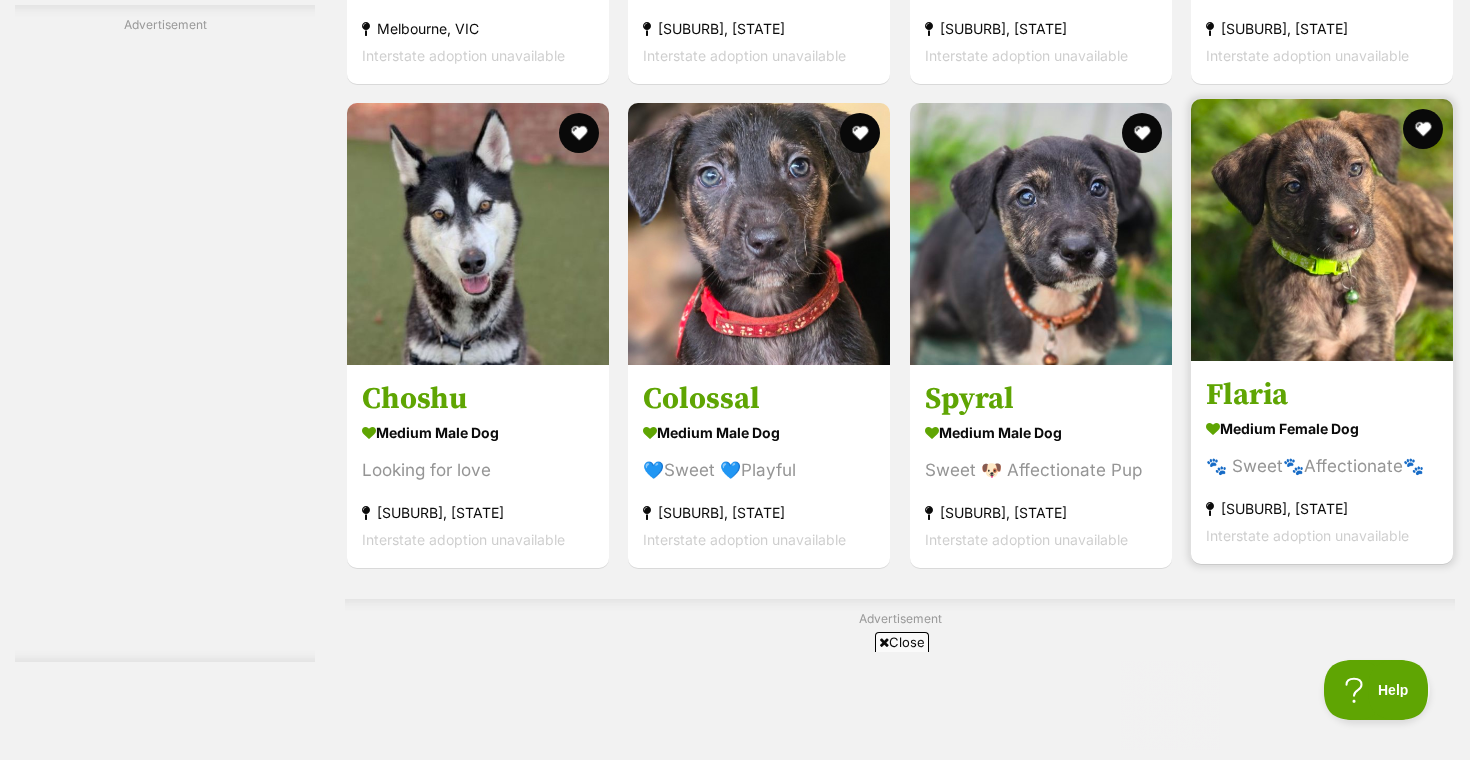 click on "Flaria" at bounding box center [1322, 394] 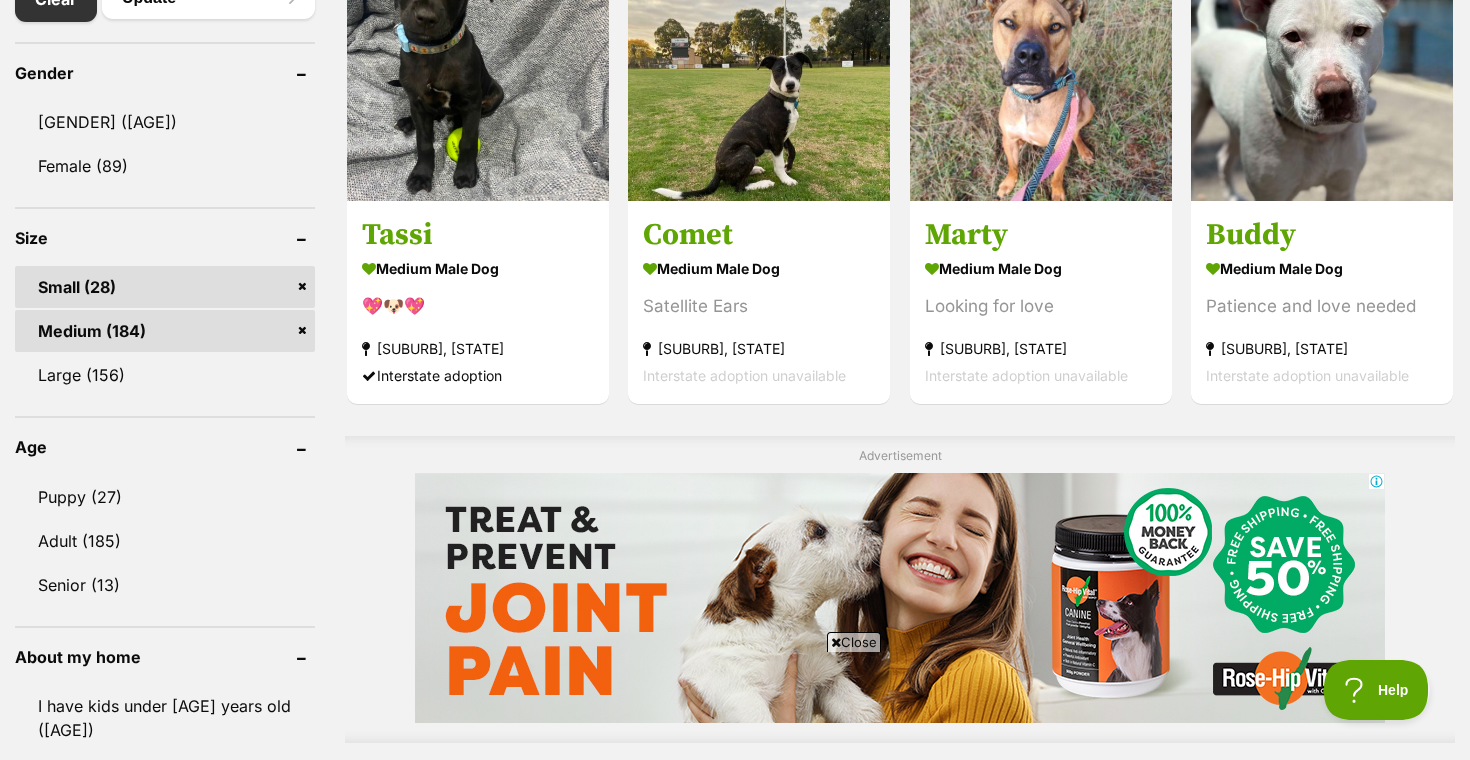 scroll, scrollTop: 1168, scrollLeft: 0, axis: vertical 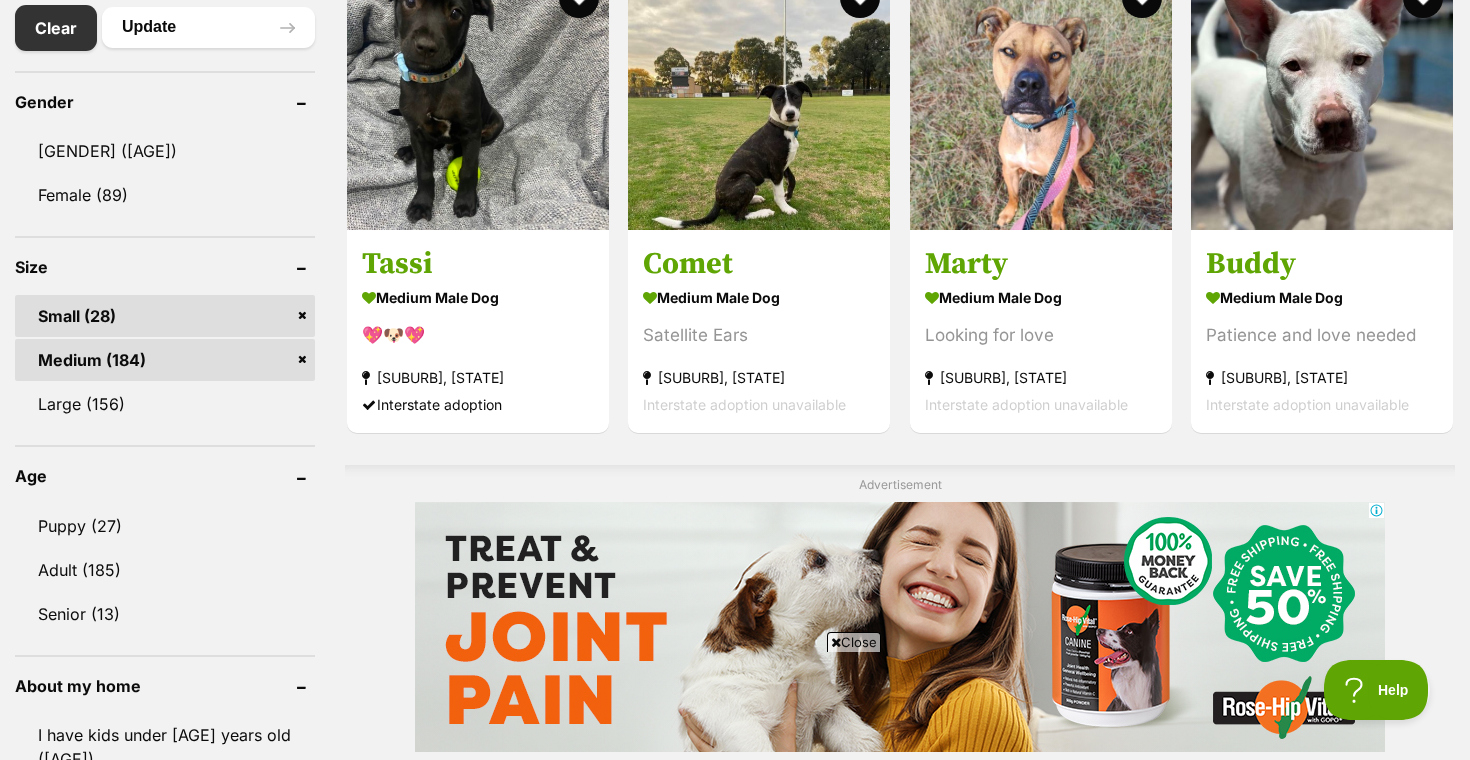 click on "Medium (184)" at bounding box center [165, 360] 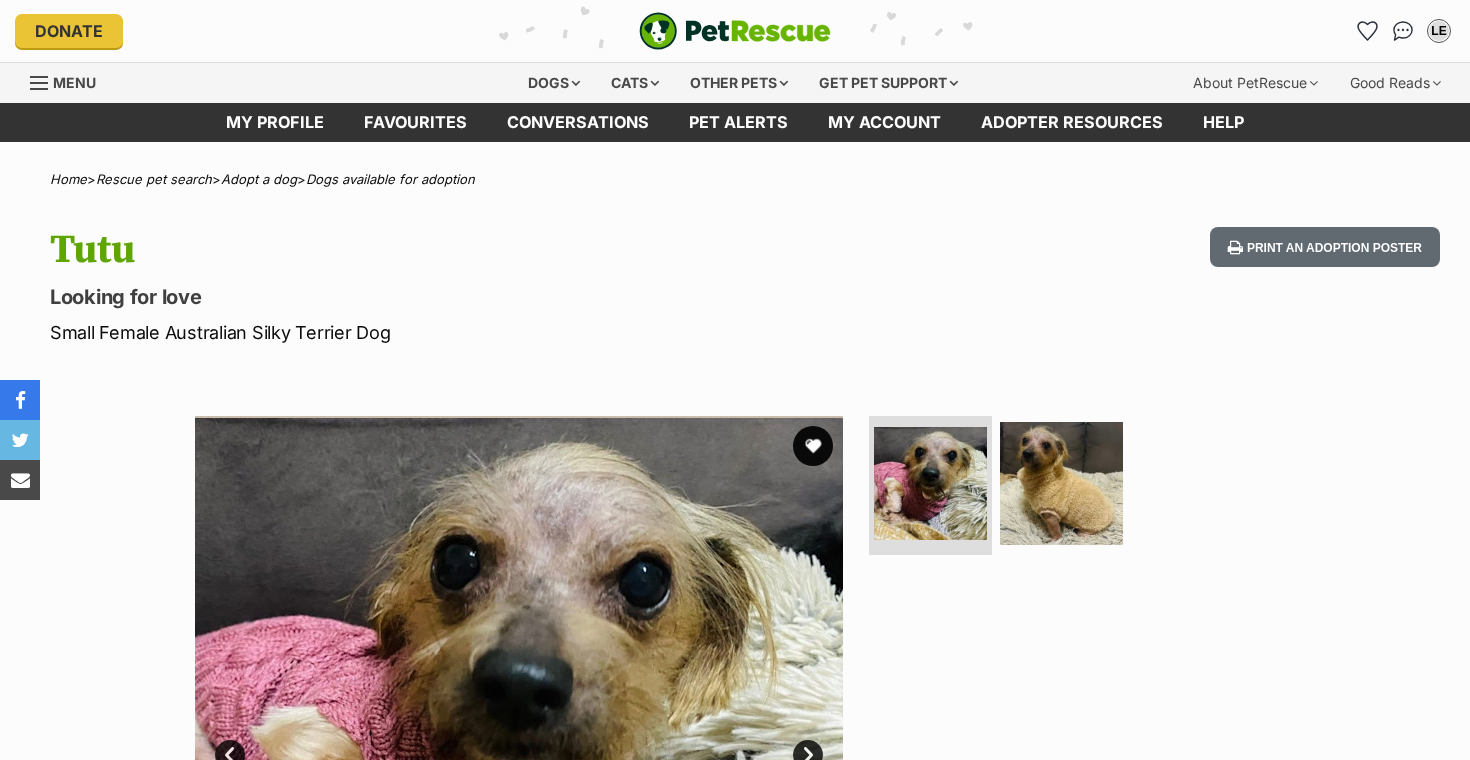 scroll, scrollTop: 0, scrollLeft: 0, axis: both 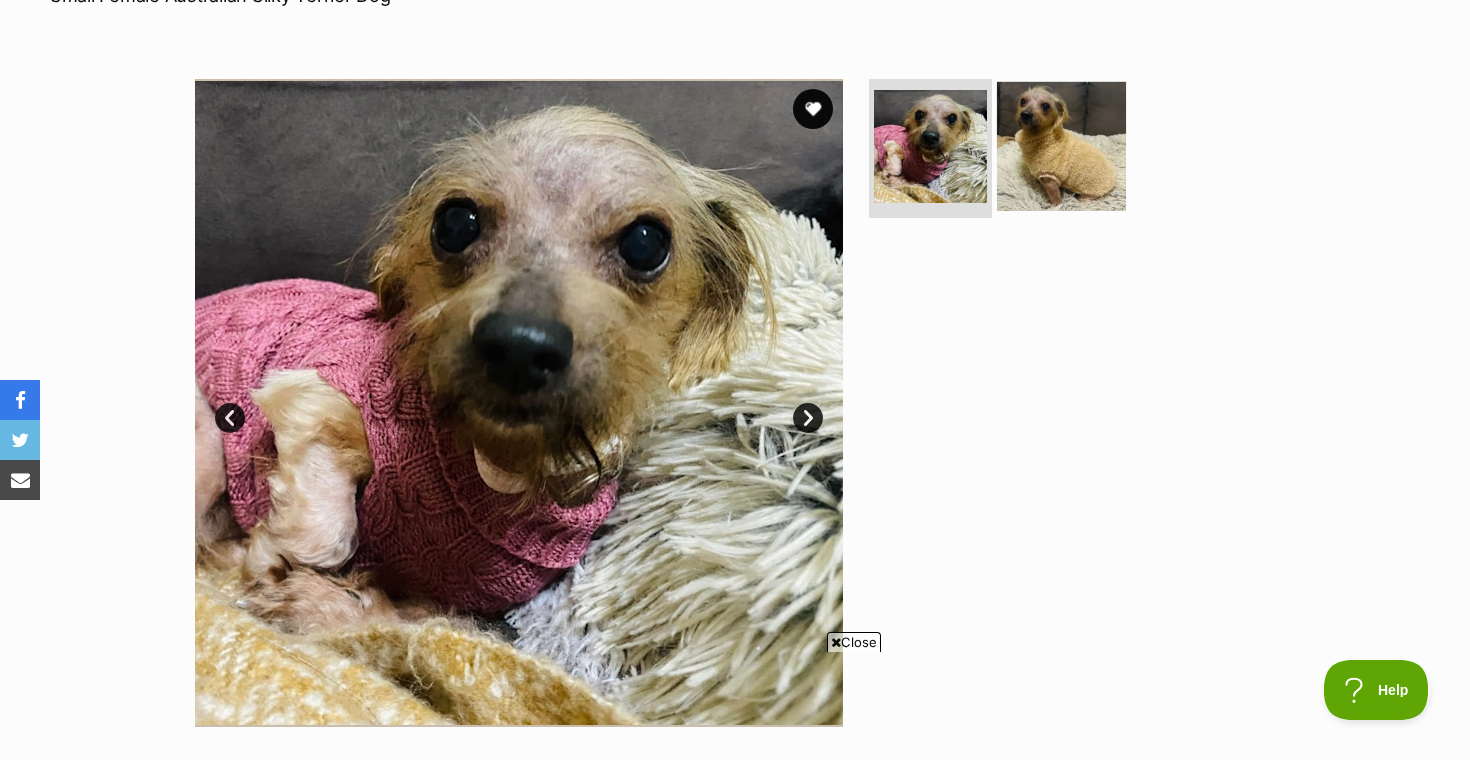 click at bounding box center [1061, 145] 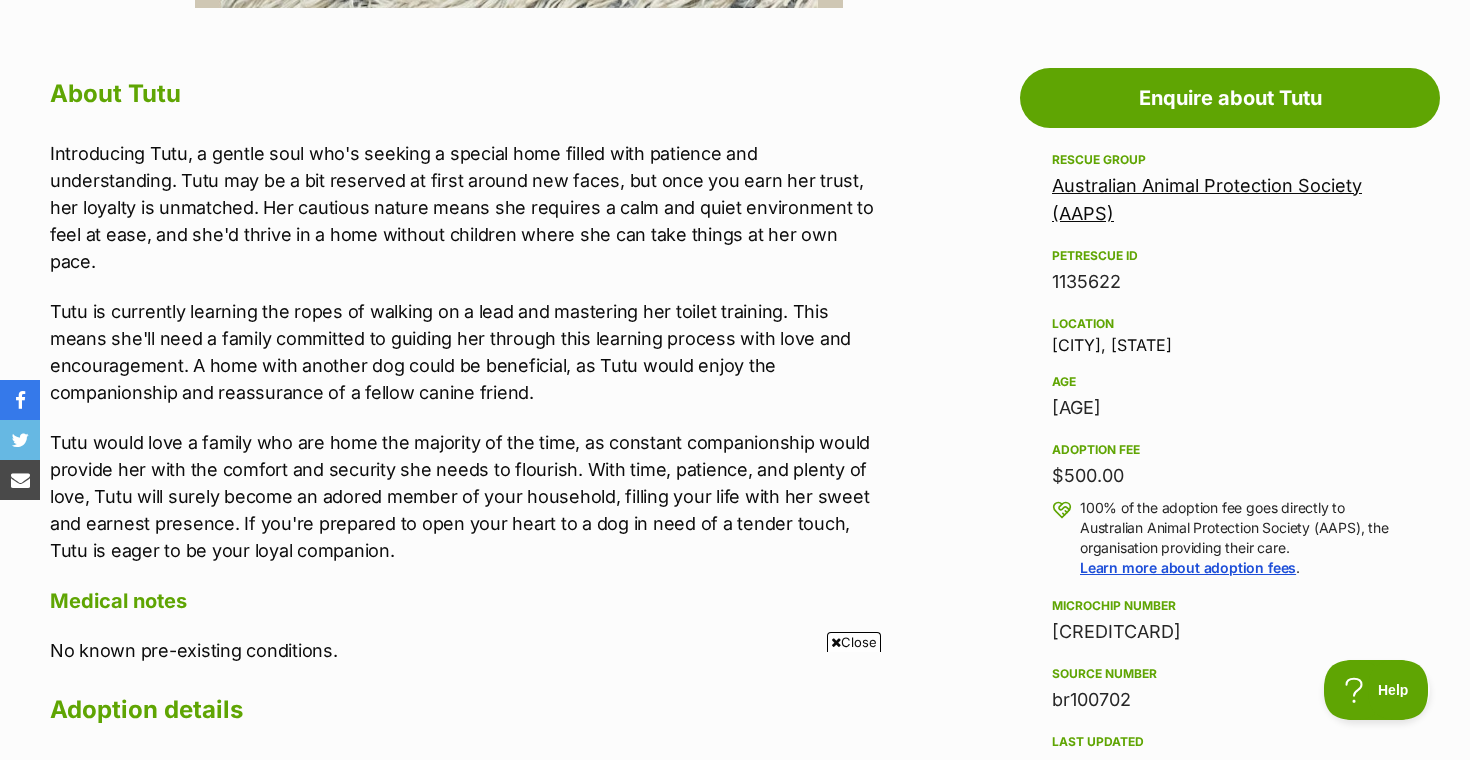 scroll, scrollTop: 1054, scrollLeft: 0, axis: vertical 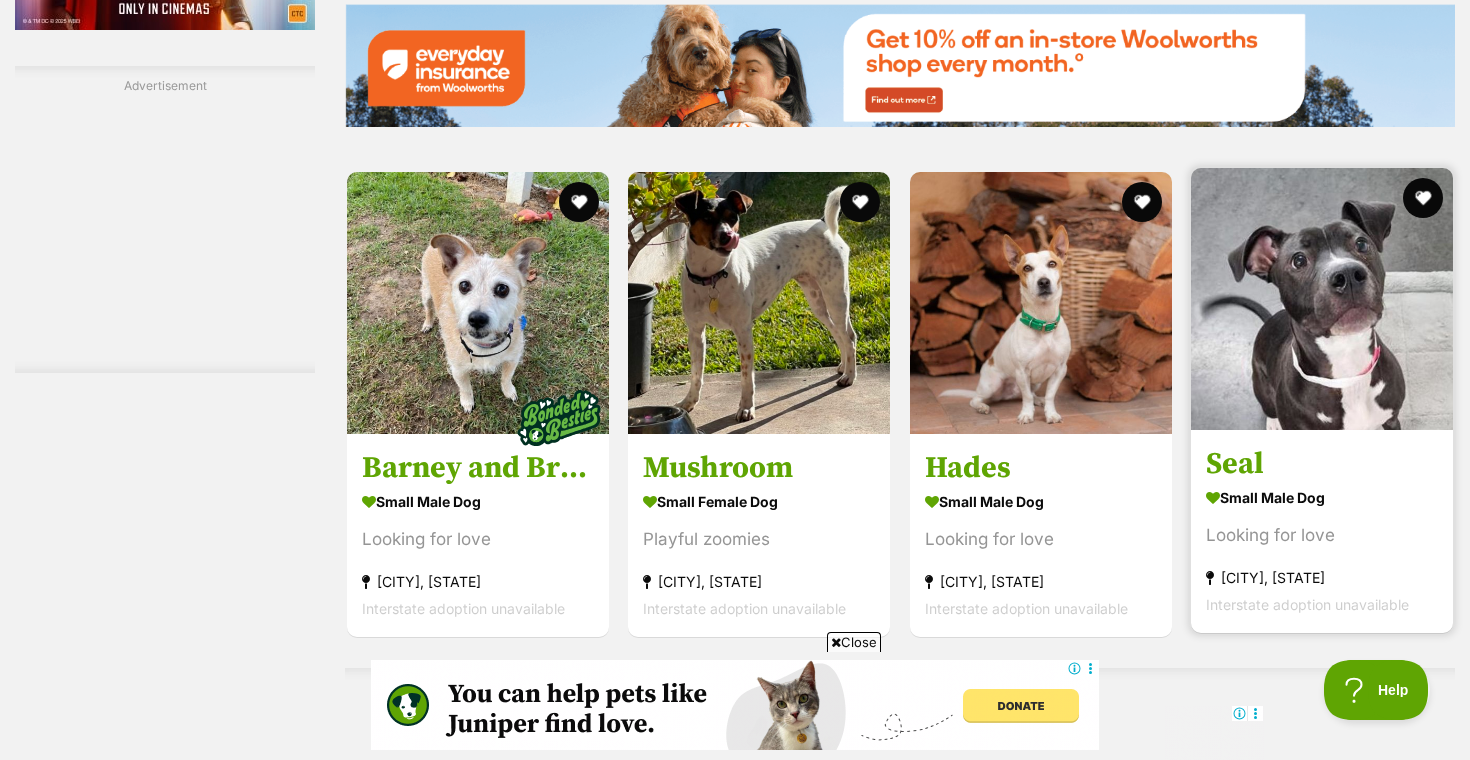 click on "Seal" at bounding box center (1322, 463) 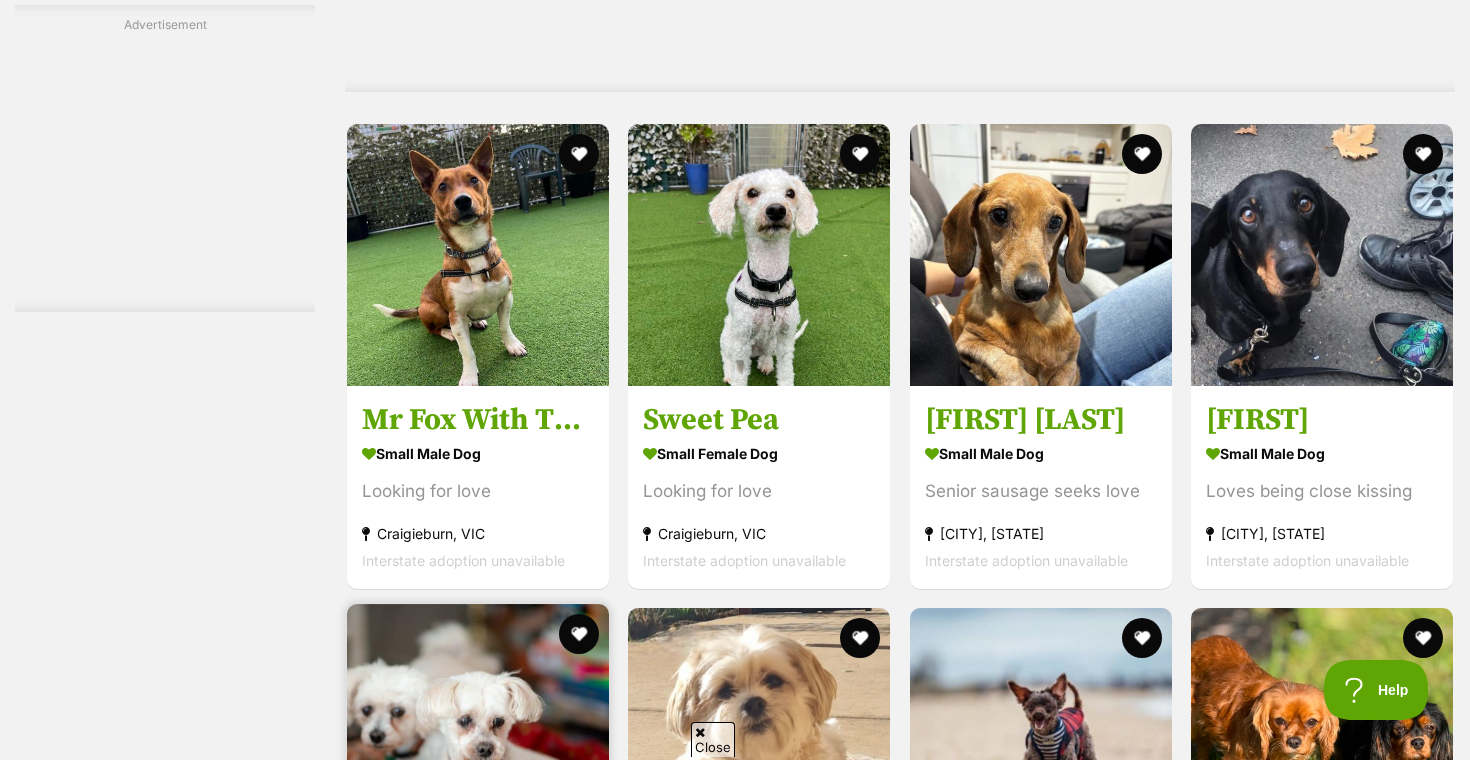scroll, scrollTop: 3816, scrollLeft: 0, axis: vertical 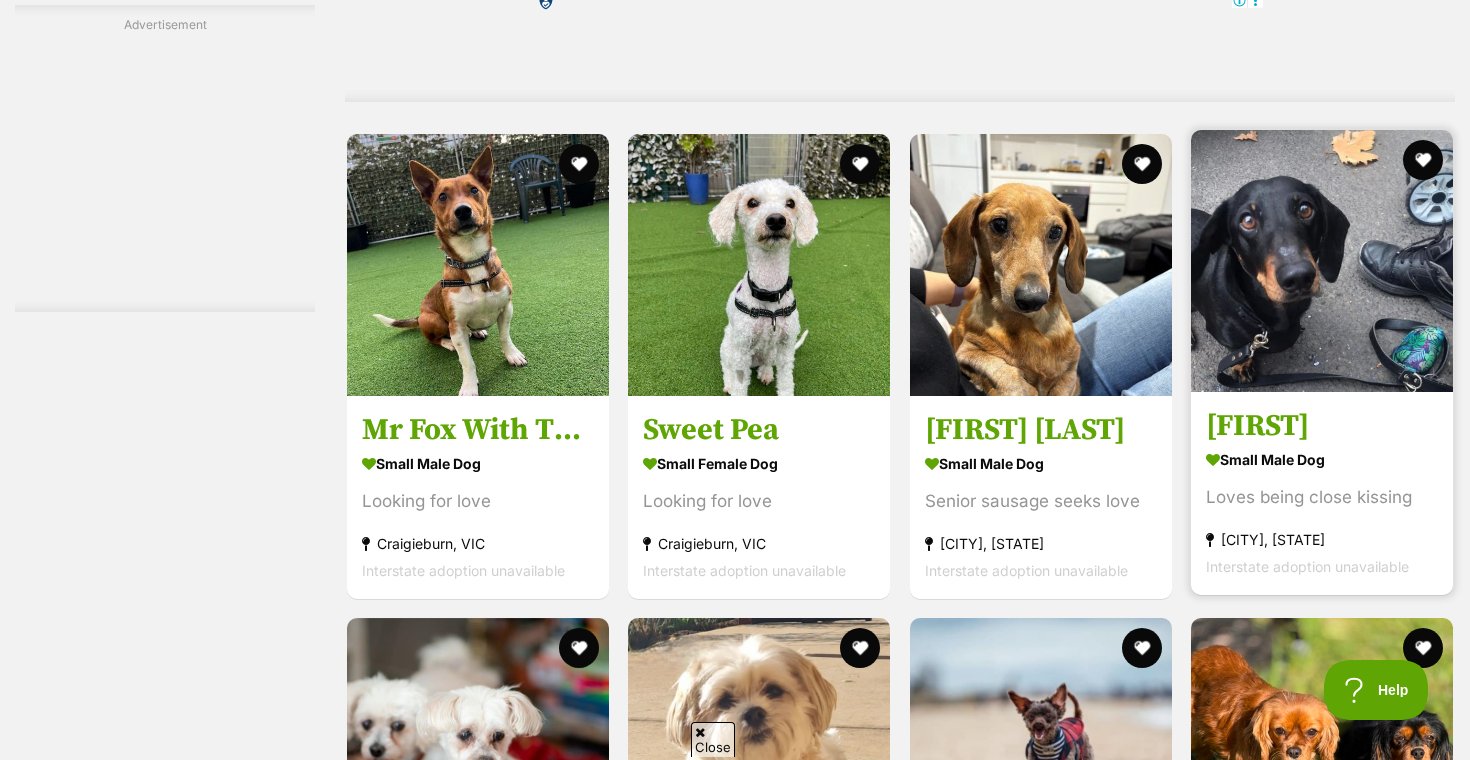 click on "Sid" at bounding box center (1322, 426) 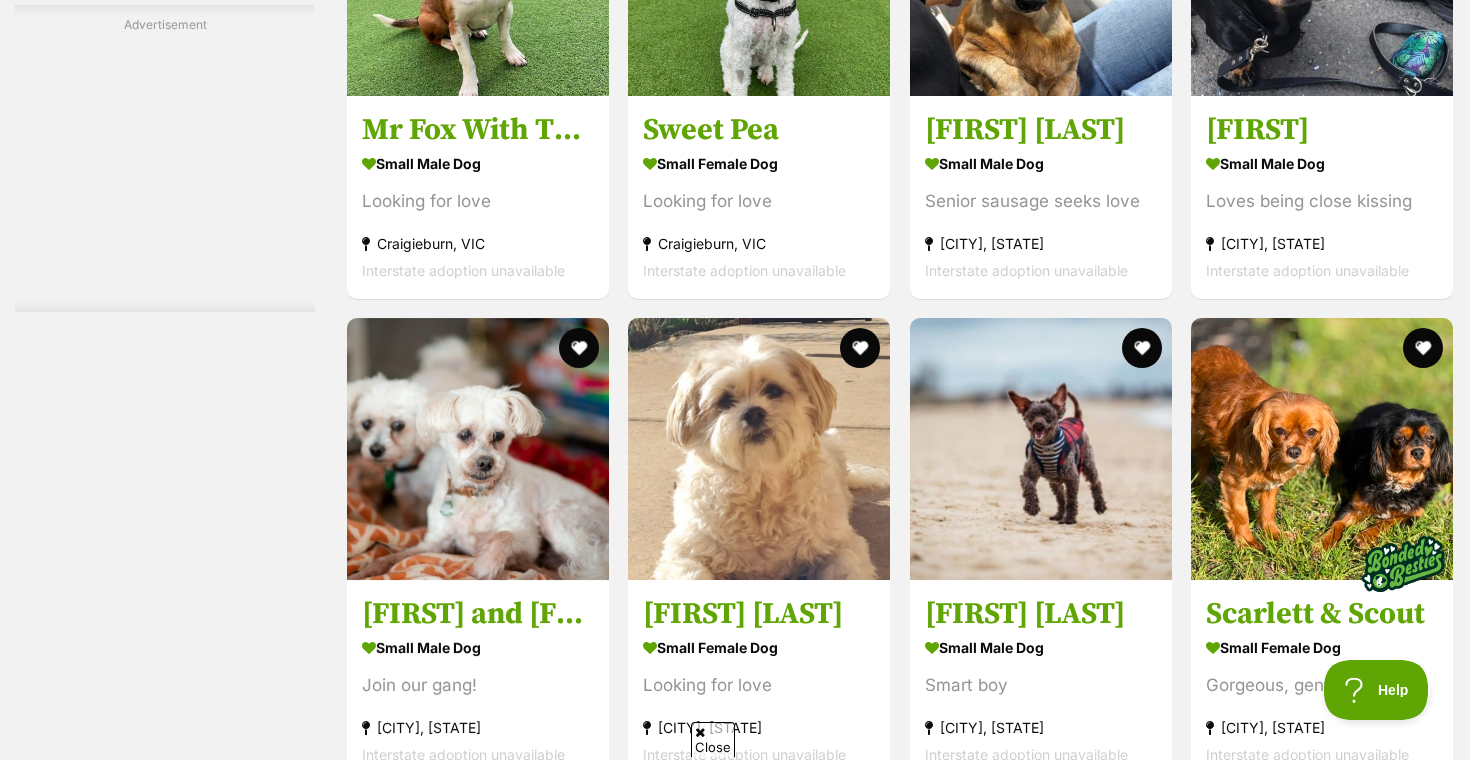 scroll, scrollTop: 4118, scrollLeft: 0, axis: vertical 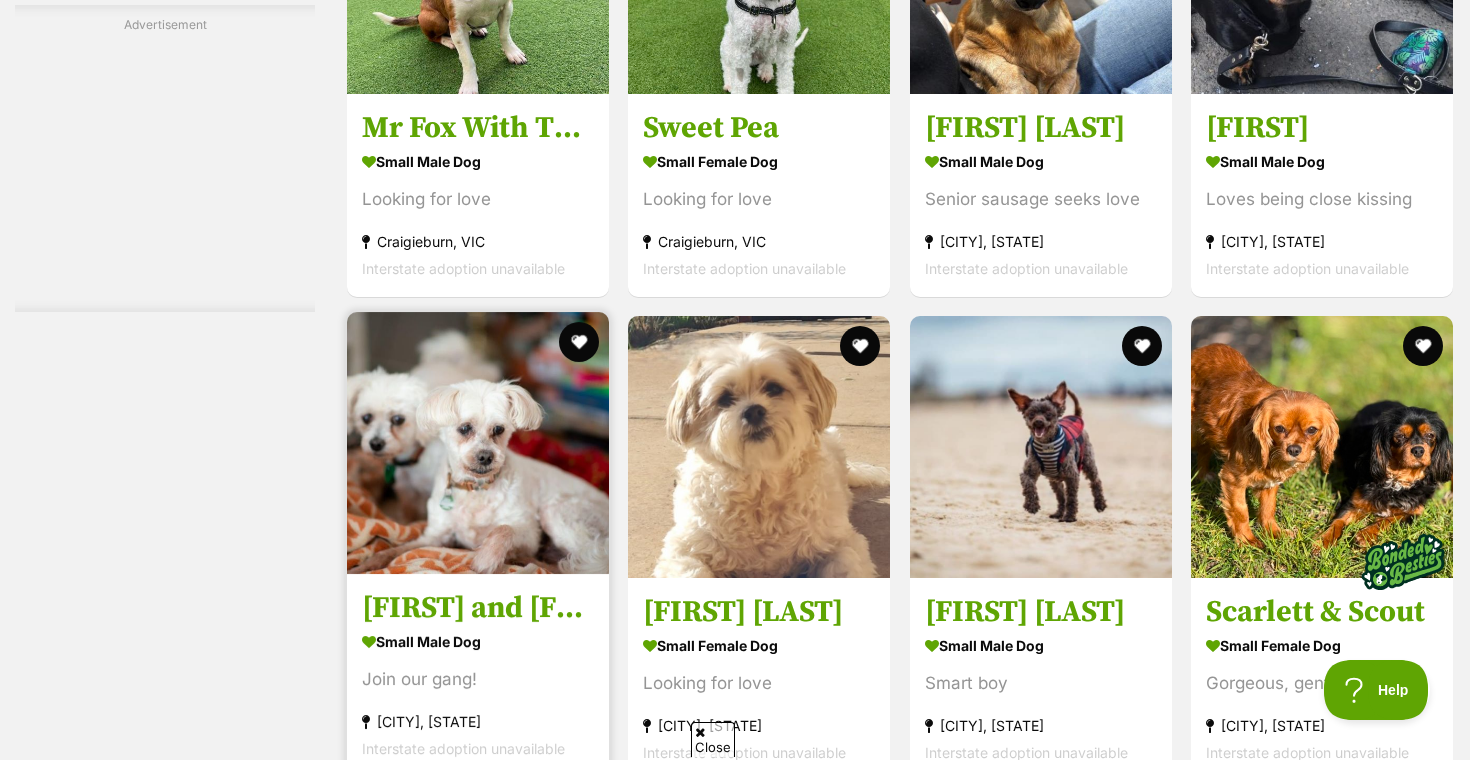 click at bounding box center (478, 443) 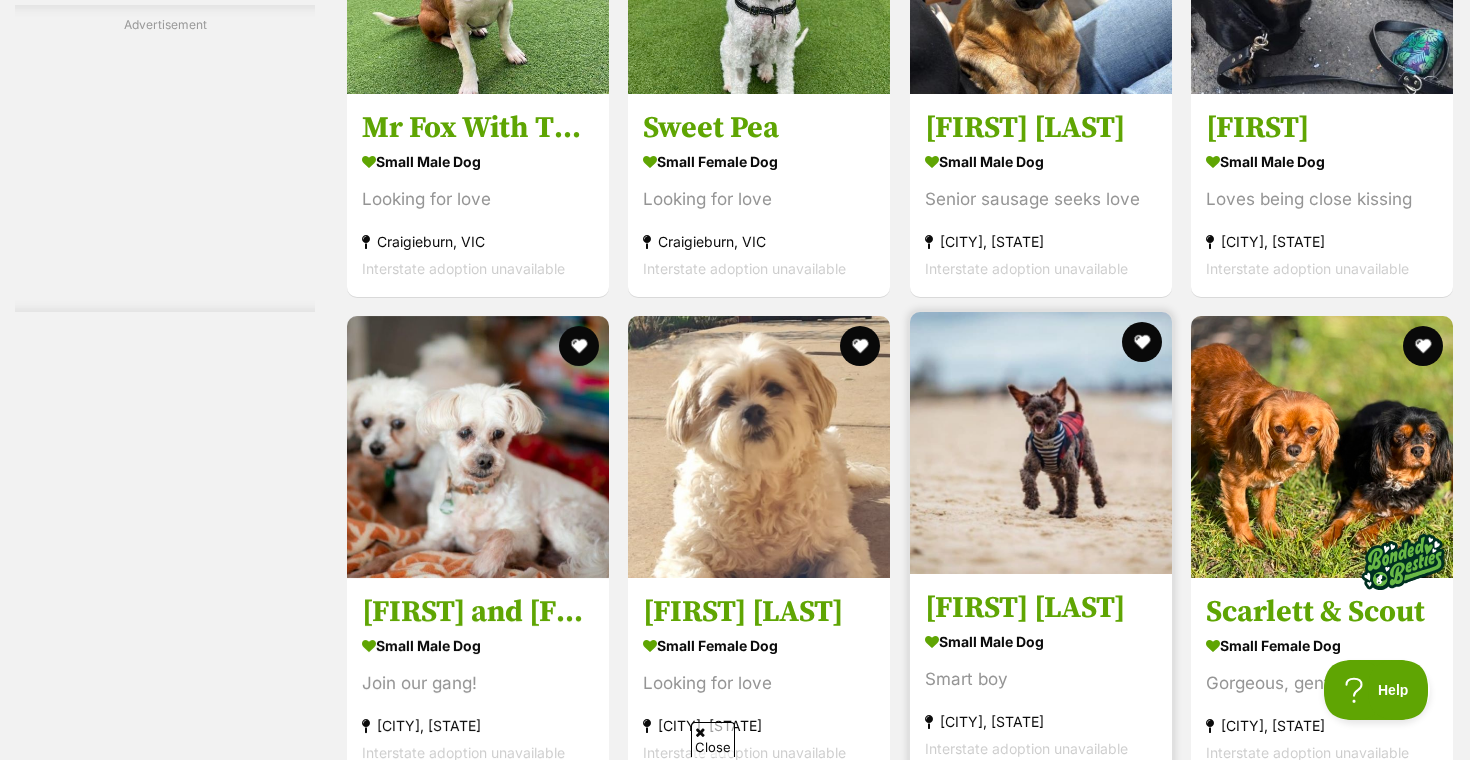 click at bounding box center (1041, 443) 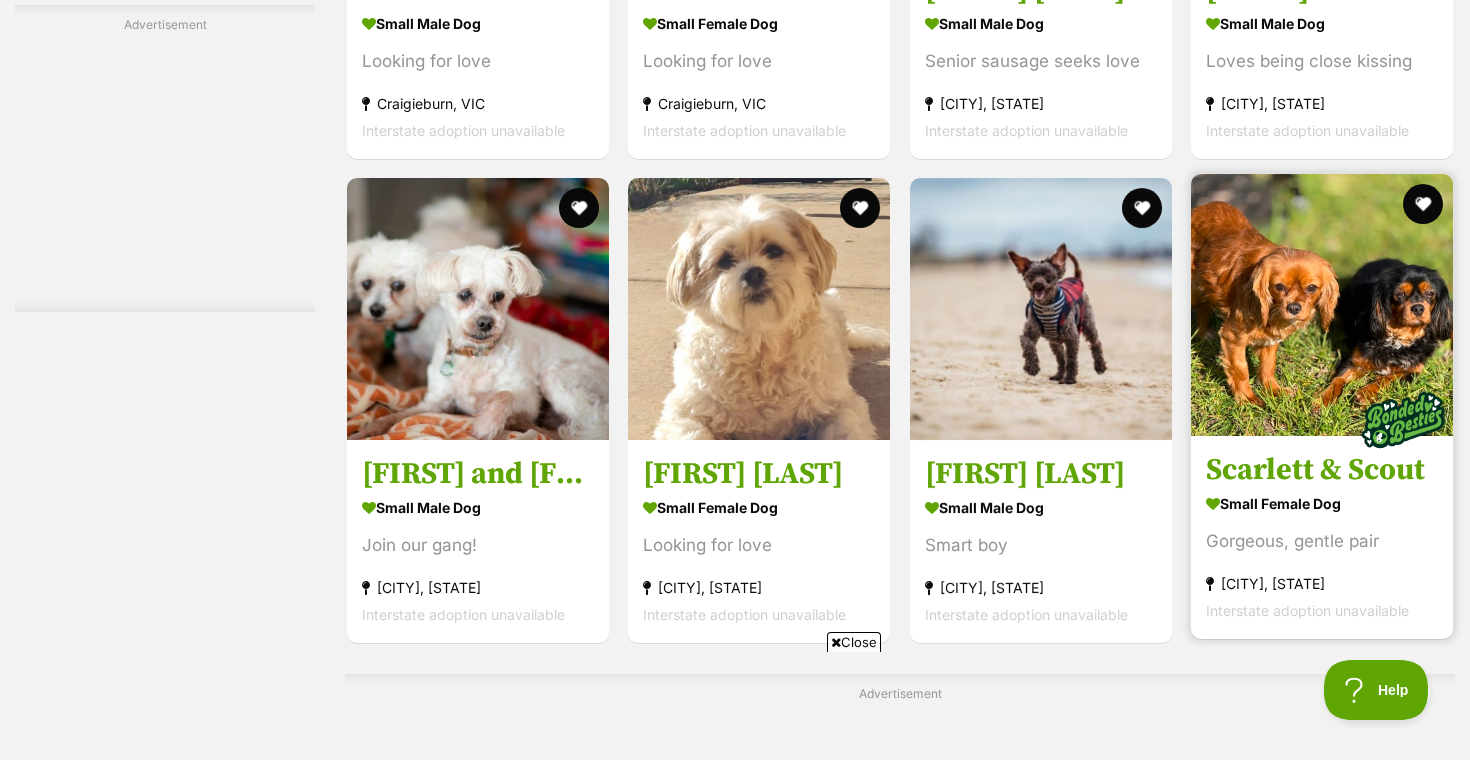 scroll, scrollTop: 0, scrollLeft: 0, axis: both 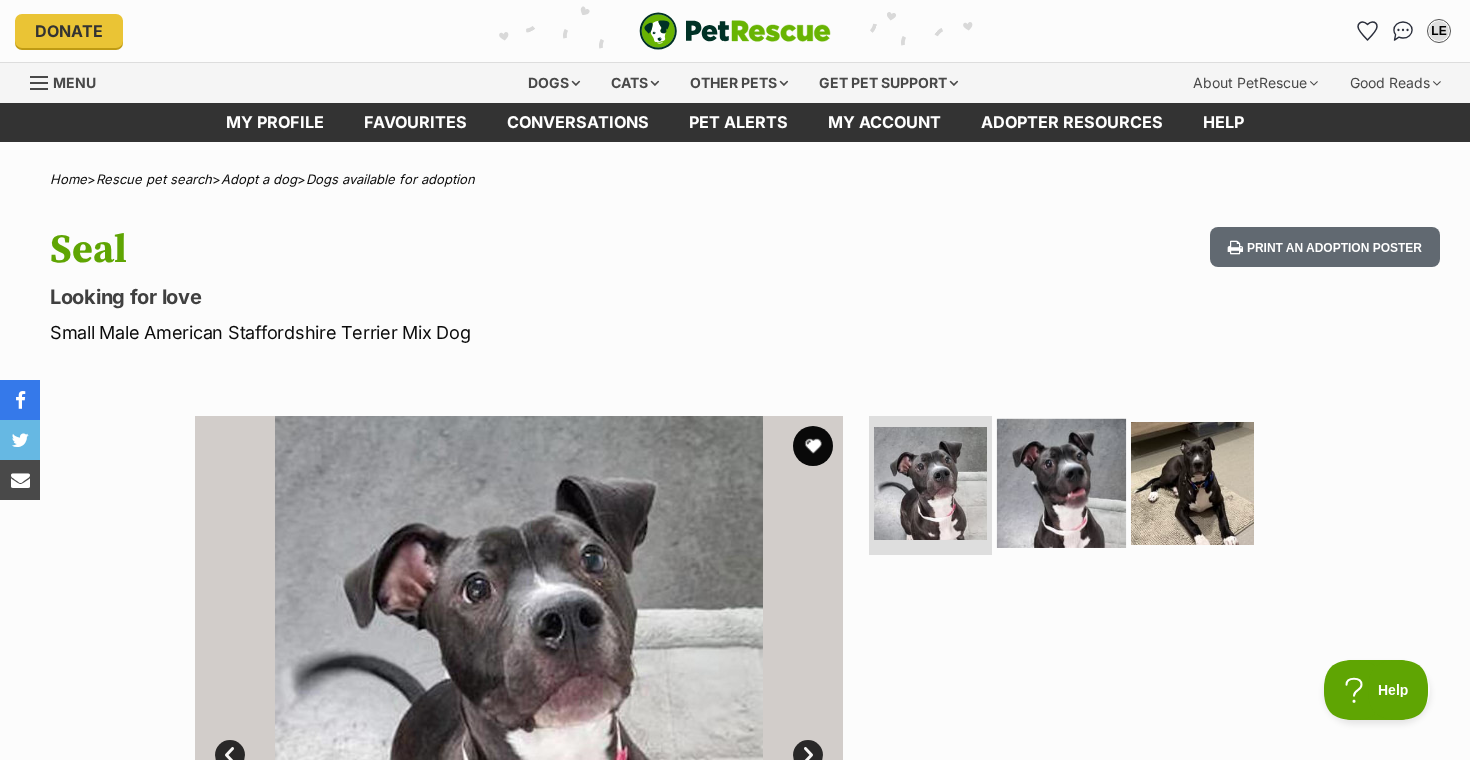 click at bounding box center (1061, 482) 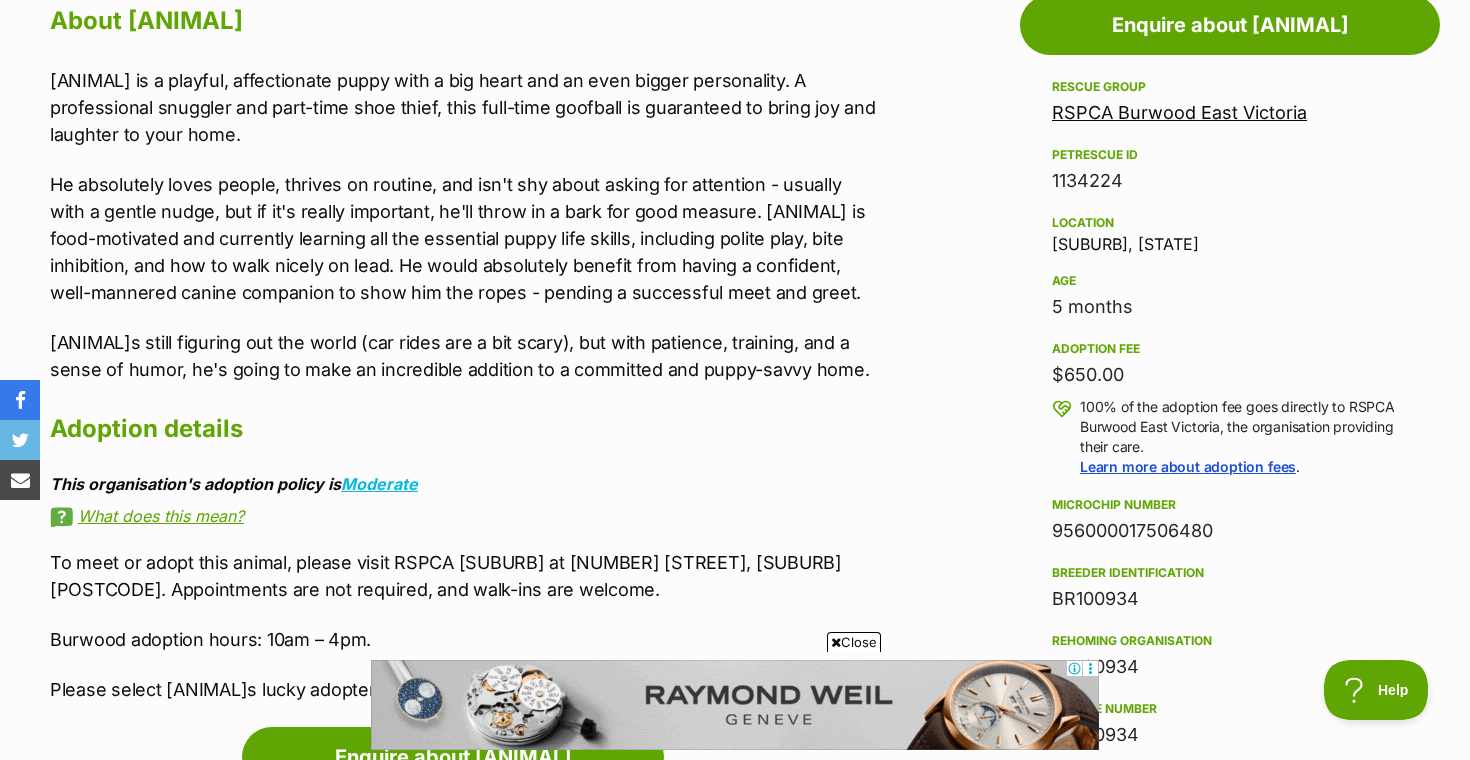 scroll, scrollTop: 0, scrollLeft: 0, axis: both 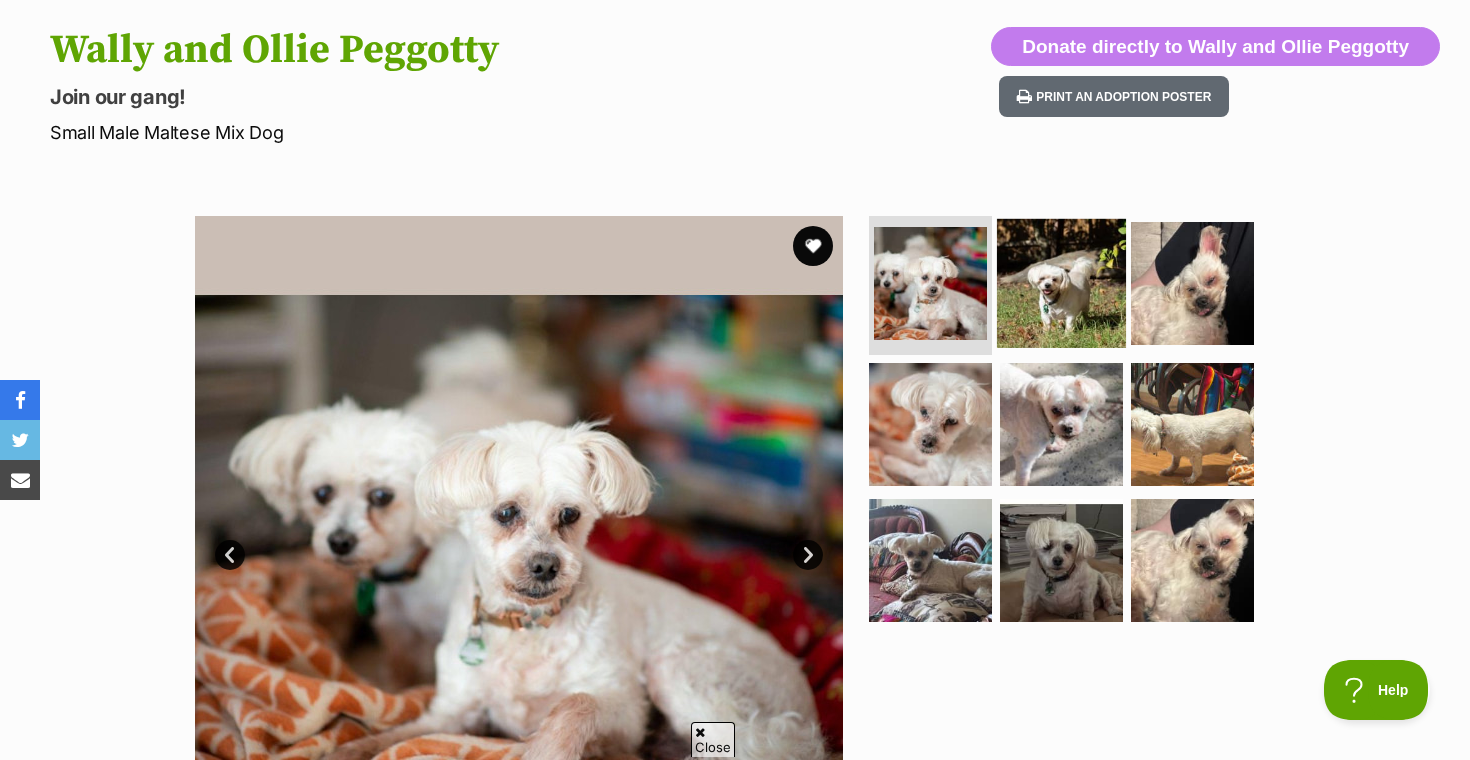 click at bounding box center [1061, 282] 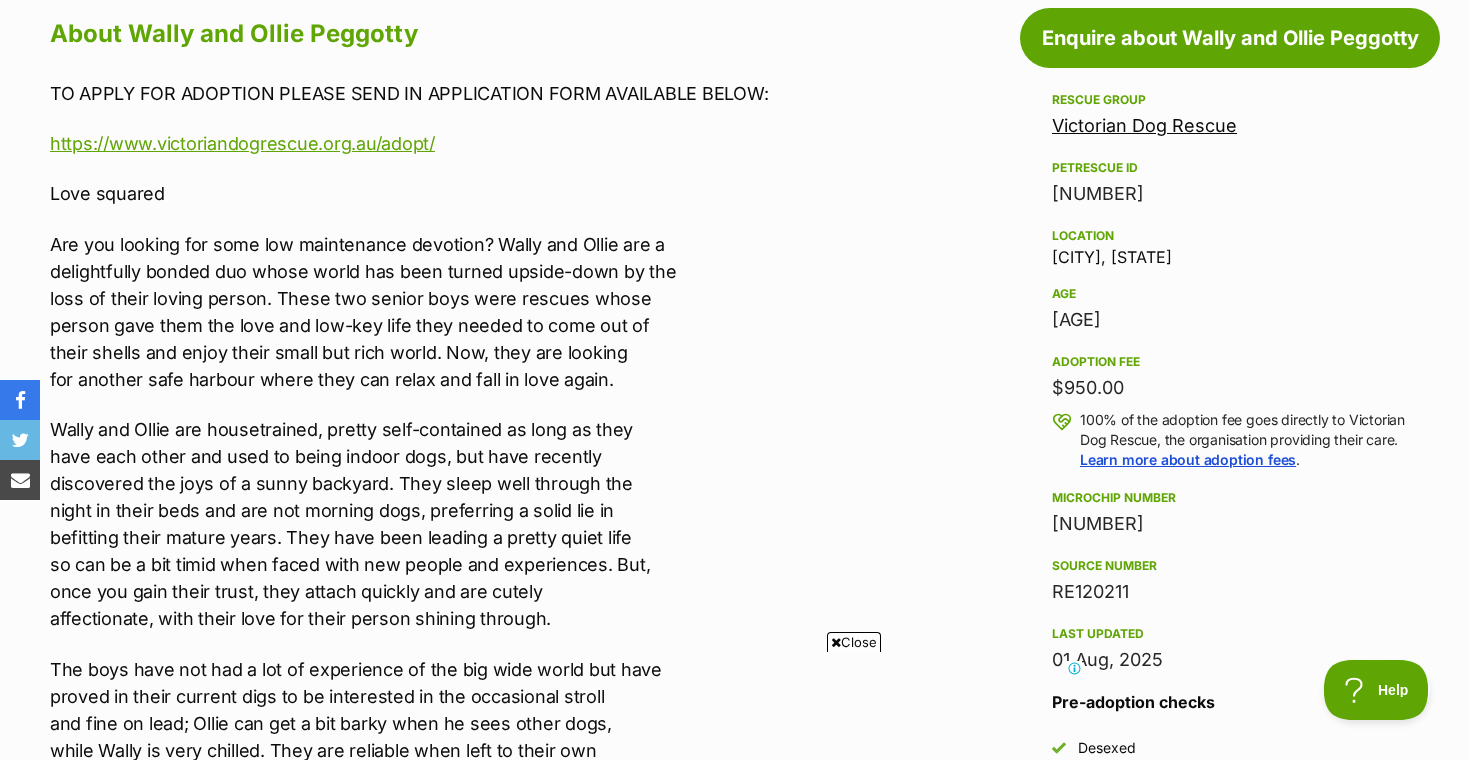 scroll, scrollTop: 0, scrollLeft: 0, axis: both 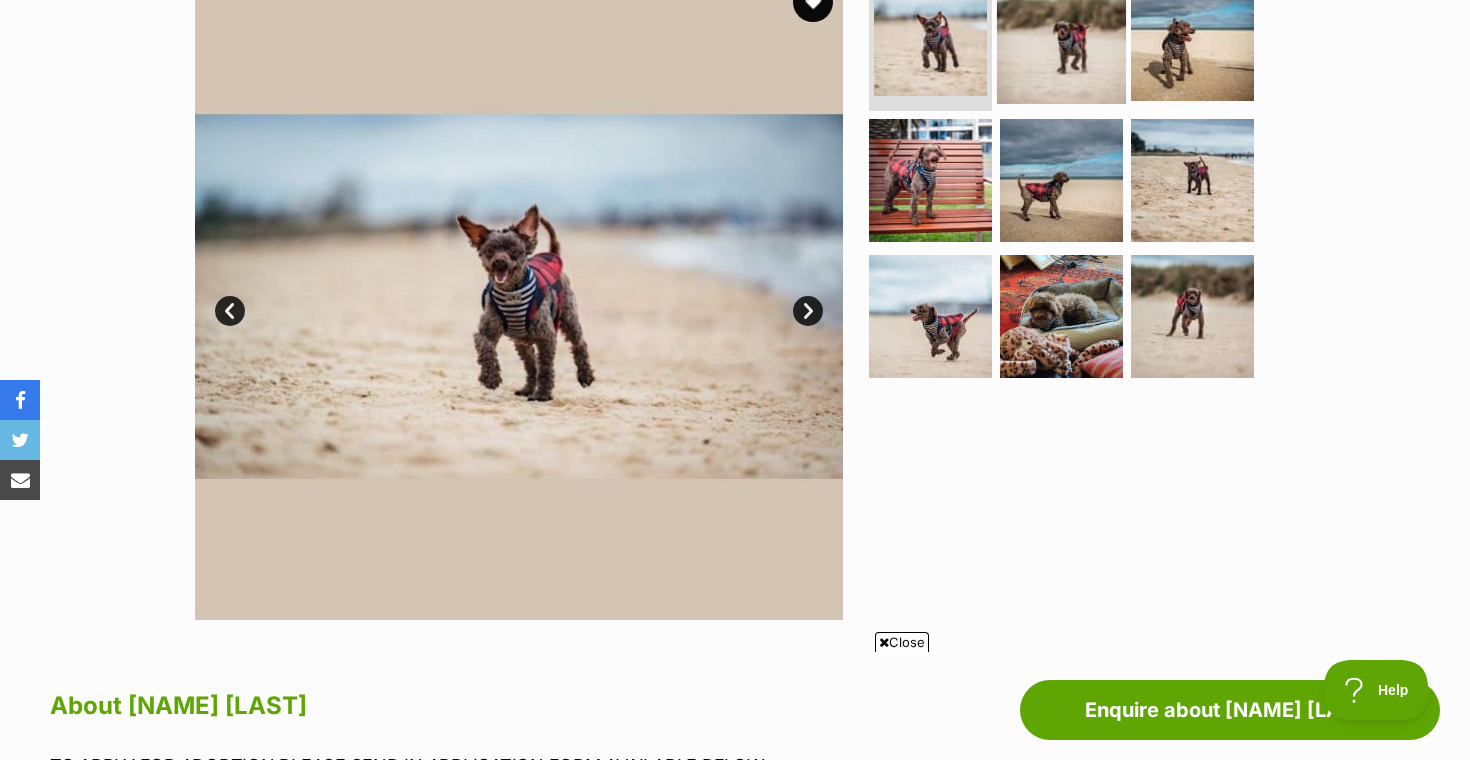 click at bounding box center [1061, 38] 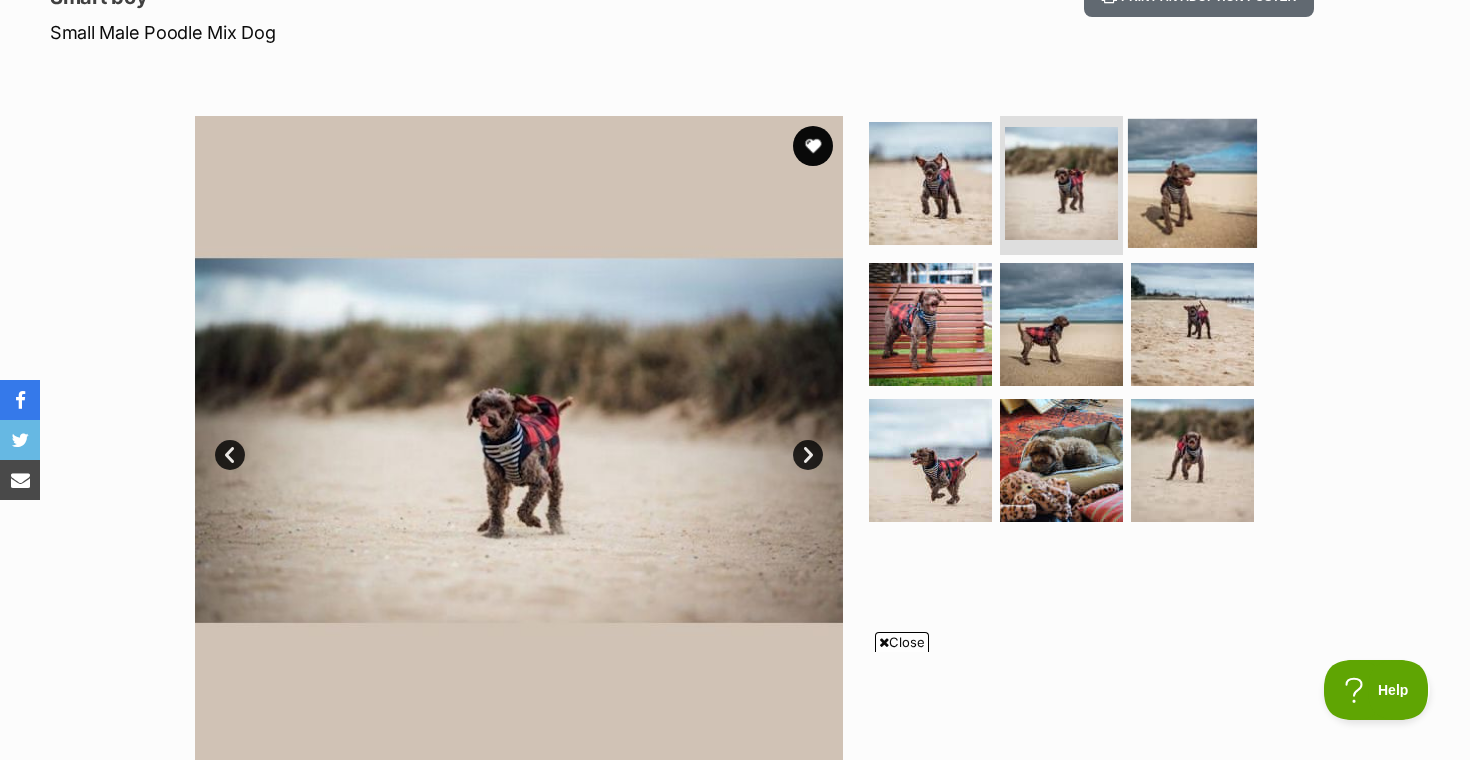click at bounding box center [1192, 182] 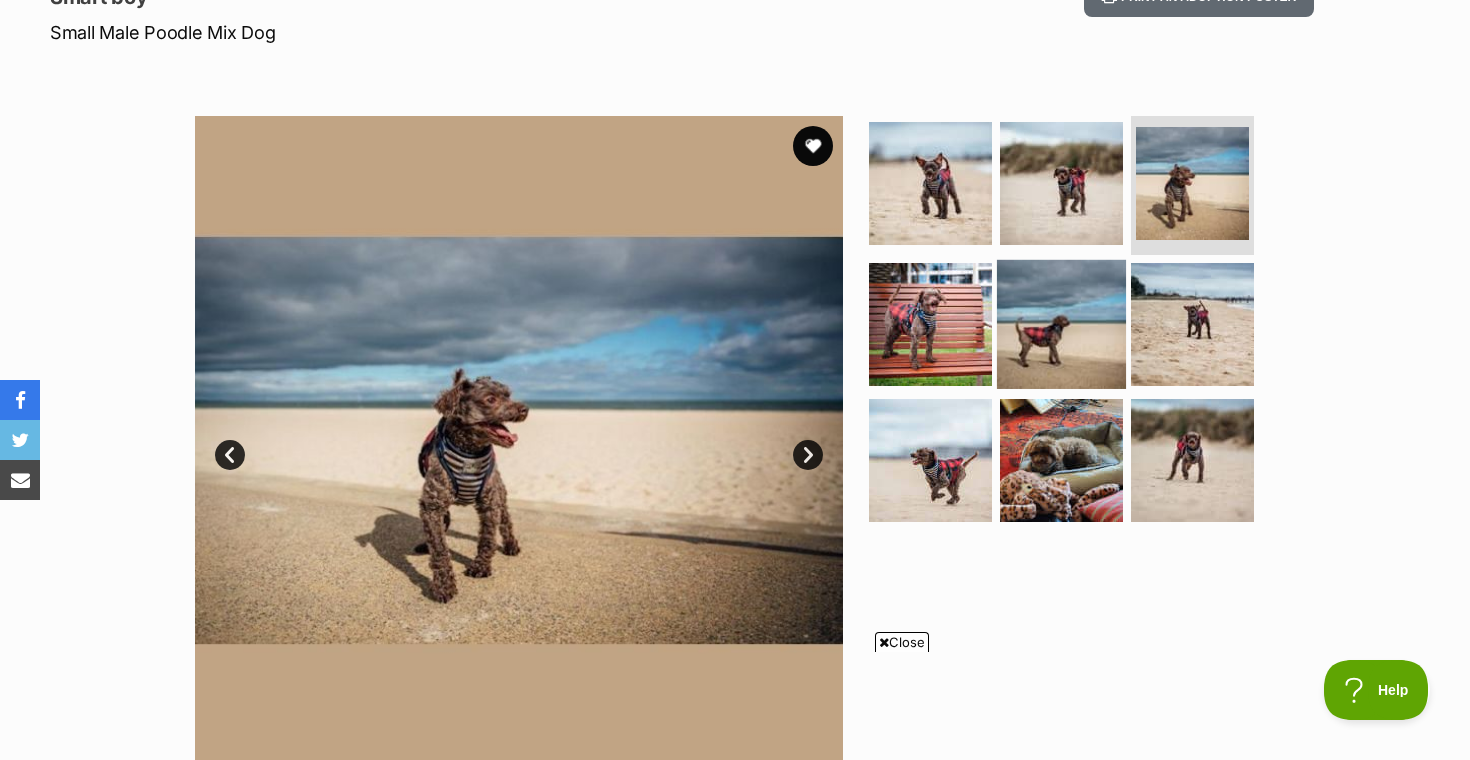 click at bounding box center (1061, 324) 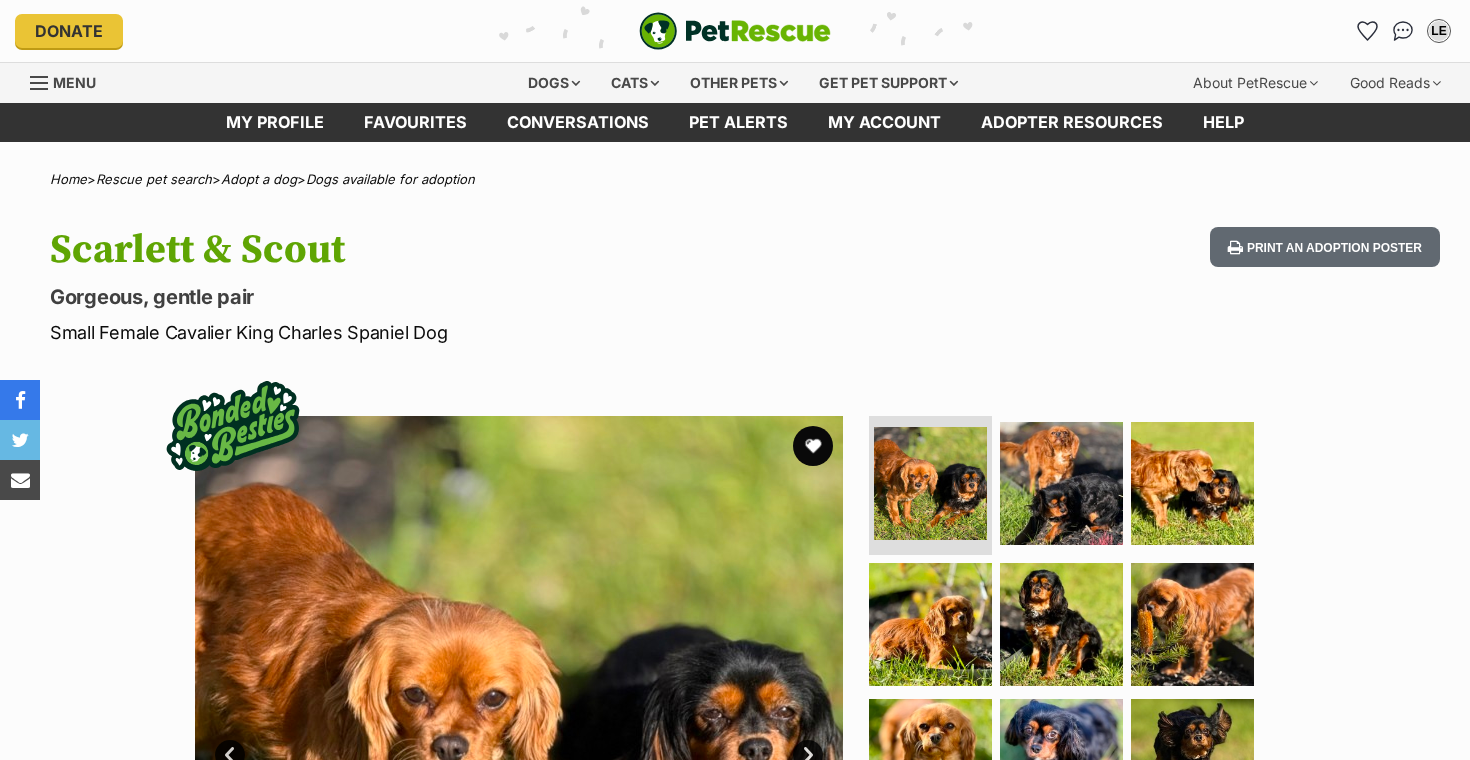 scroll, scrollTop: 74, scrollLeft: 0, axis: vertical 